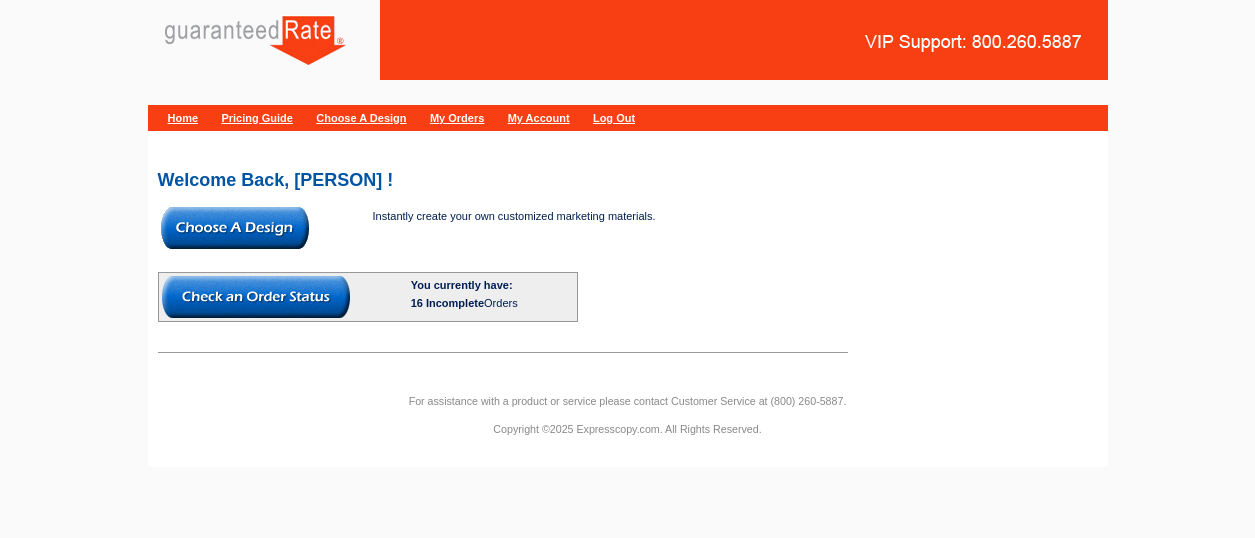 scroll, scrollTop: 0, scrollLeft: 0, axis: both 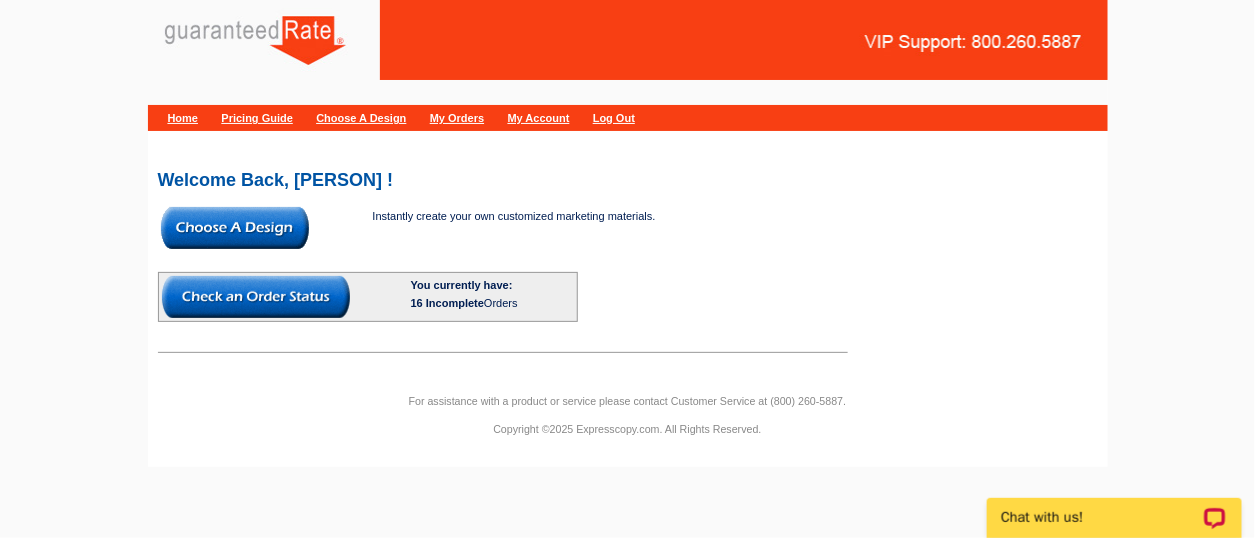 click at bounding box center [235, 228] 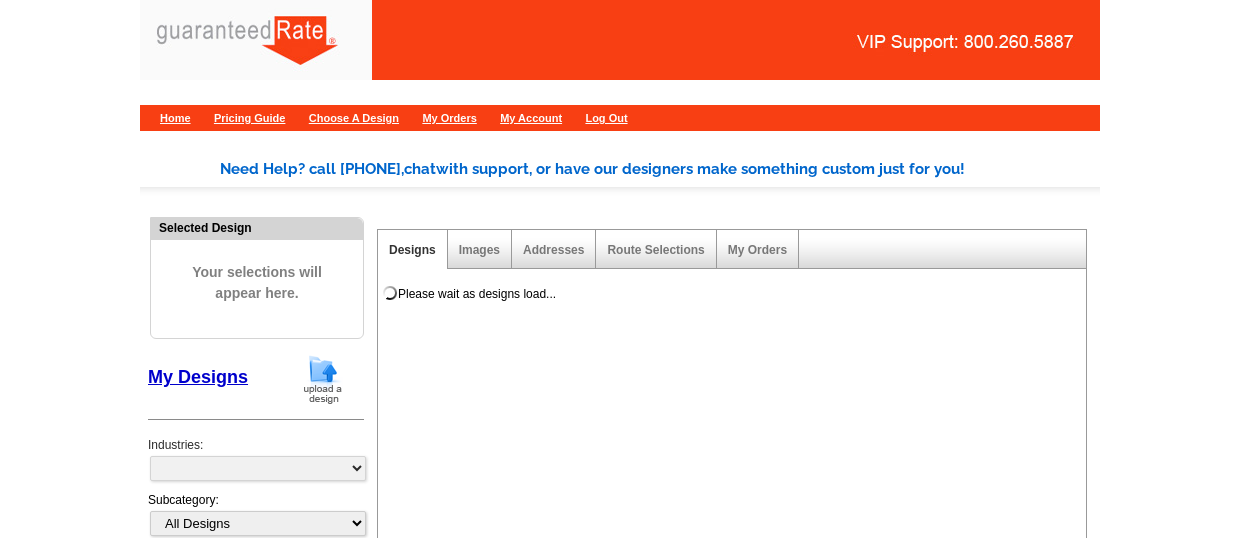 scroll, scrollTop: 0, scrollLeft: 0, axis: both 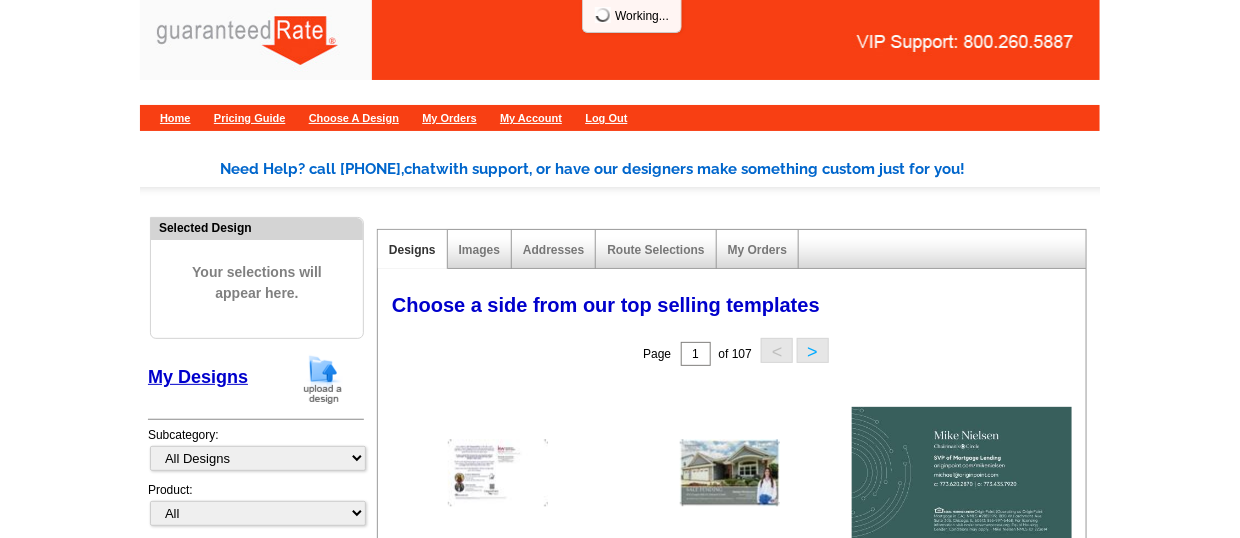 click at bounding box center (323, 379) 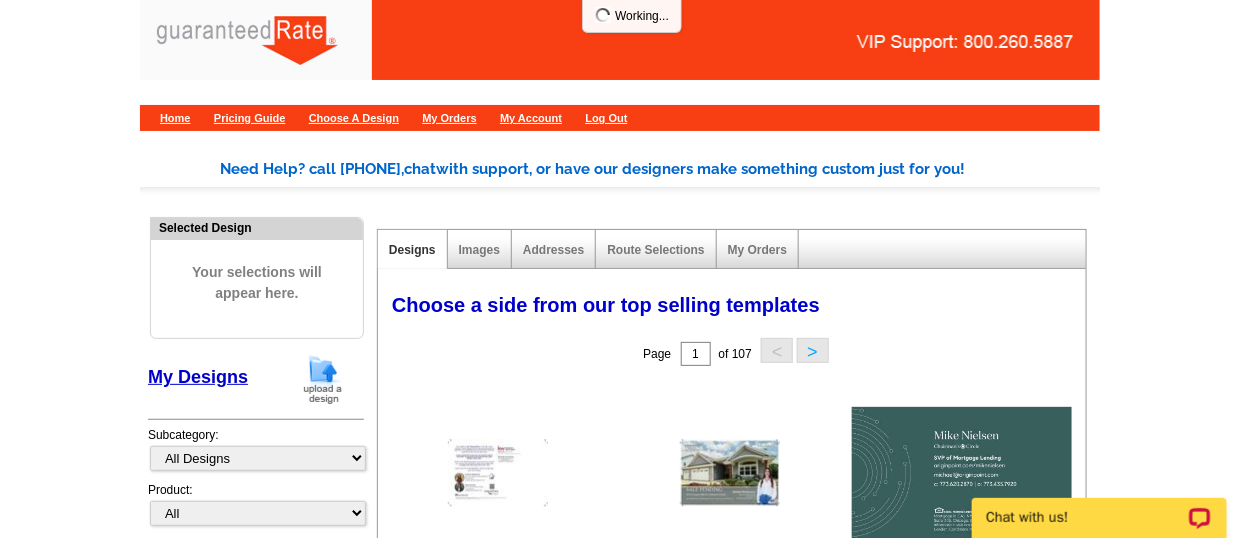 scroll, scrollTop: 0, scrollLeft: 0, axis: both 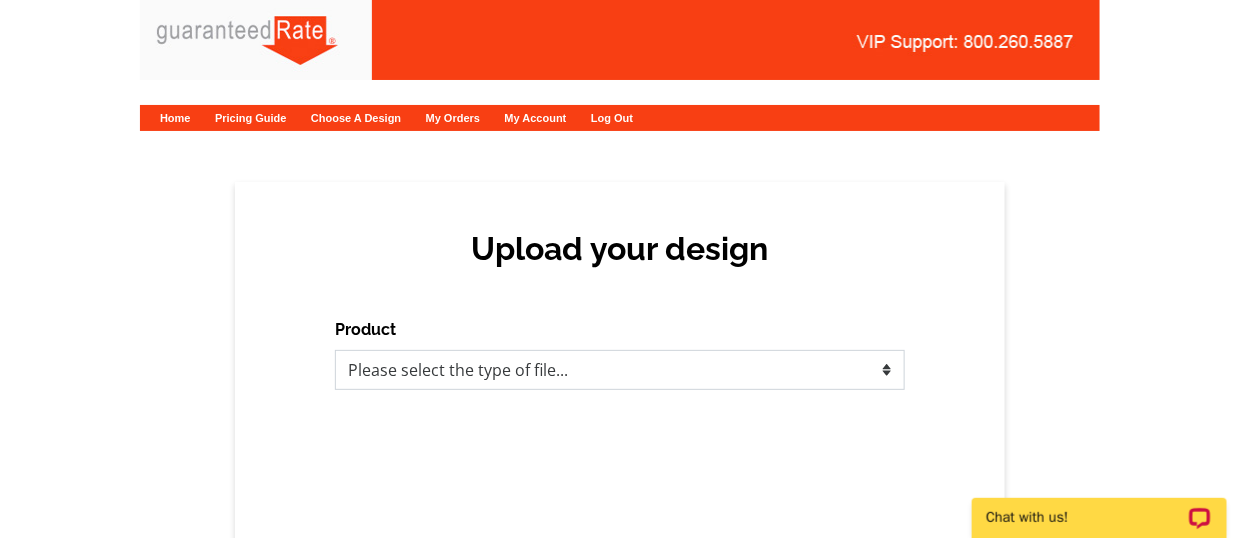 click on "Please select the type of file...
Postcards
Calendars
Business Cards
Letters and flyers
Greeting Cards" at bounding box center [620, 370] 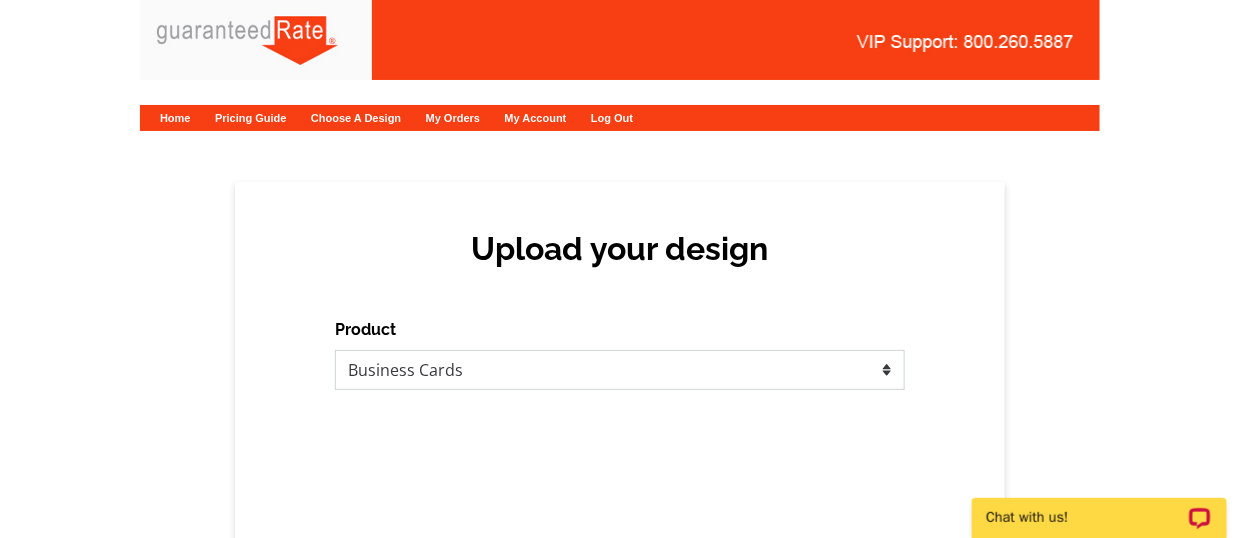 click on "Please select the type of file...
Postcards
Calendars
Business Cards
Letters and flyers
Greeting Cards" at bounding box center (620, 370) 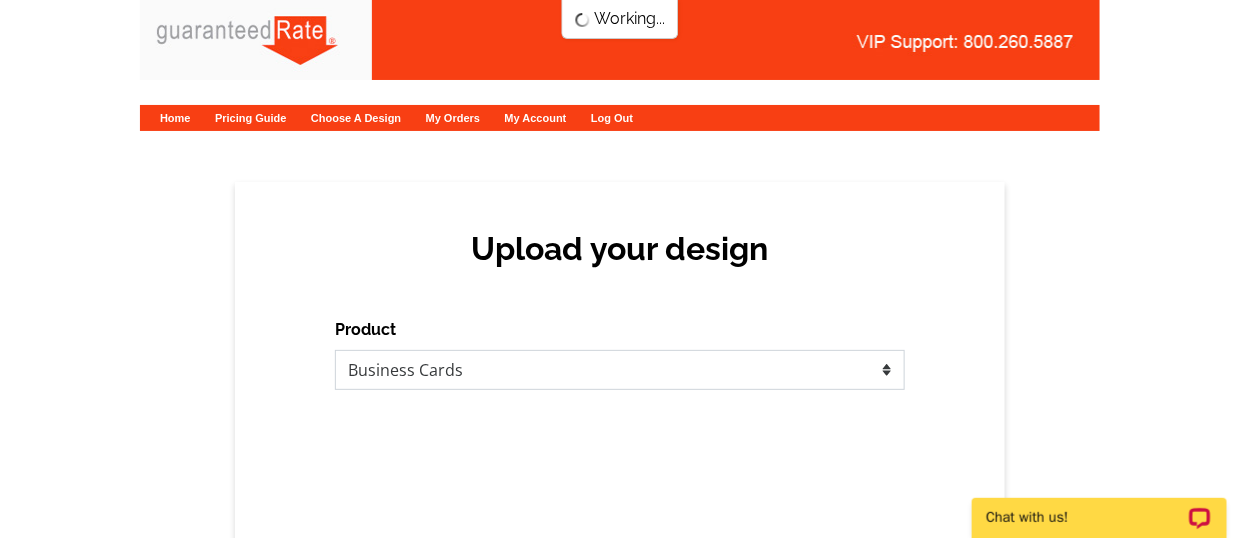 scroll, scrollTop: 0, scrollLeft: 0, axis: both 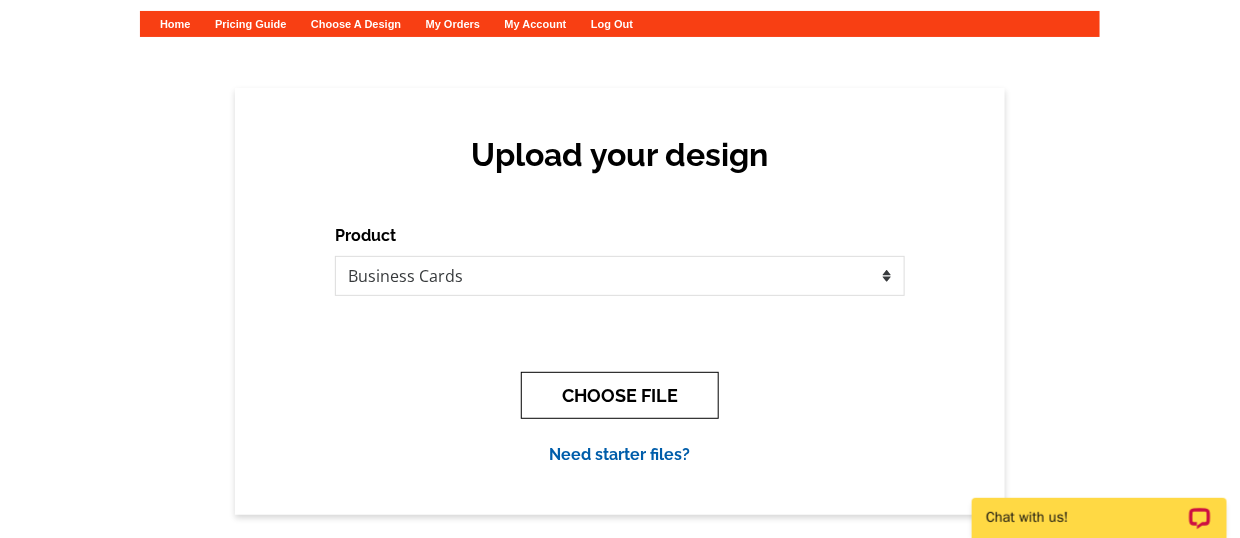 click on "CHOOSE FILE" at bounding box center [620, 395] 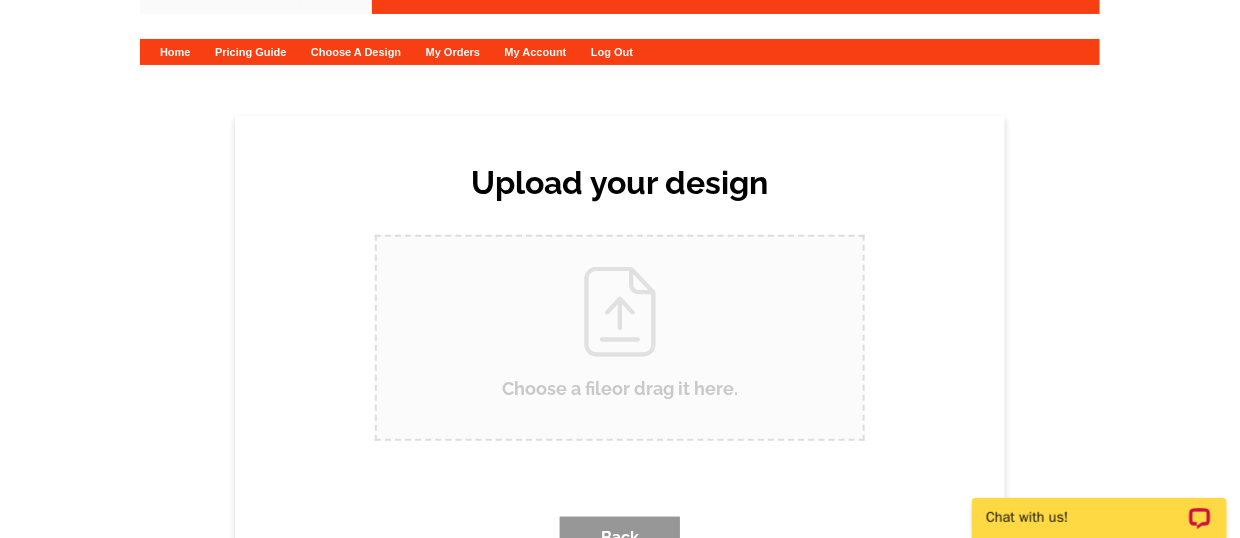 scroll, scrollTop: 0, scrollLeft: 0, axis: both 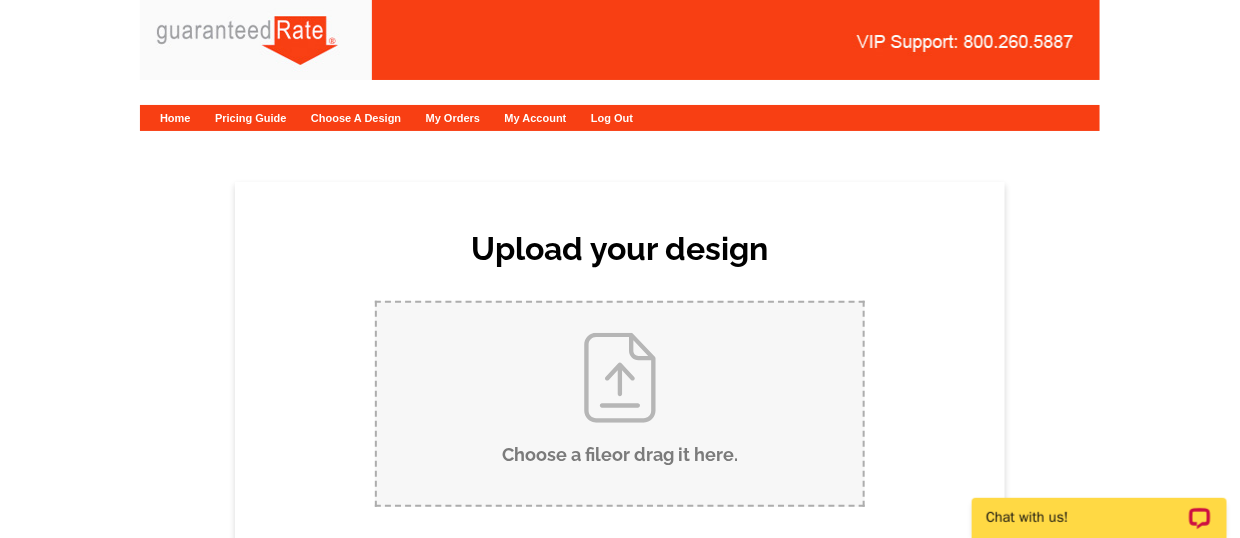 click on "Choose a file  or drag it here ." at bounding box center [620, 404] 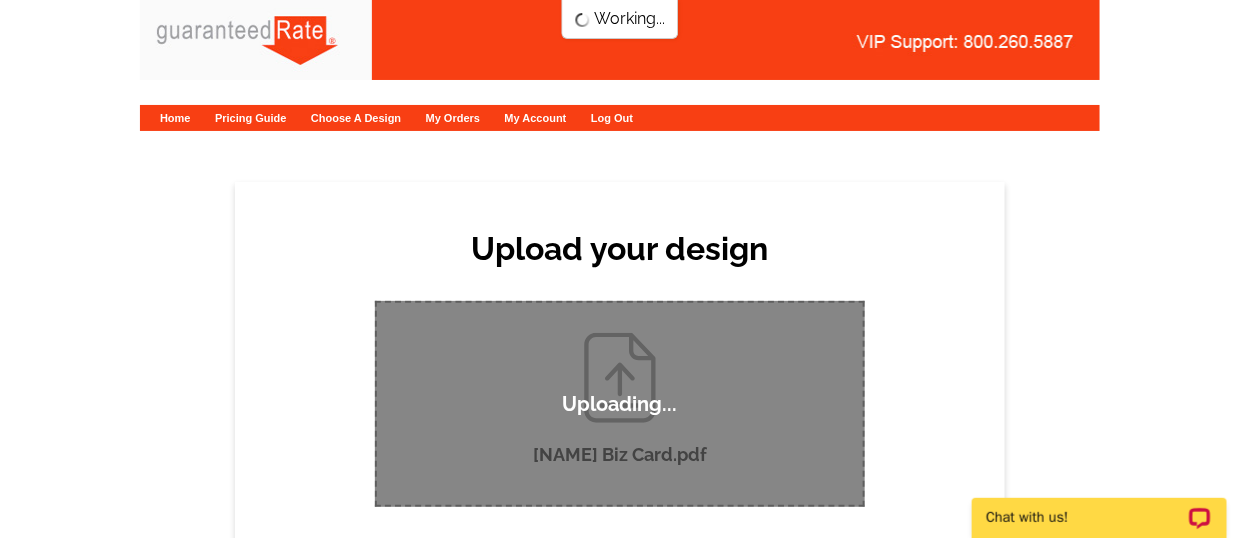 type 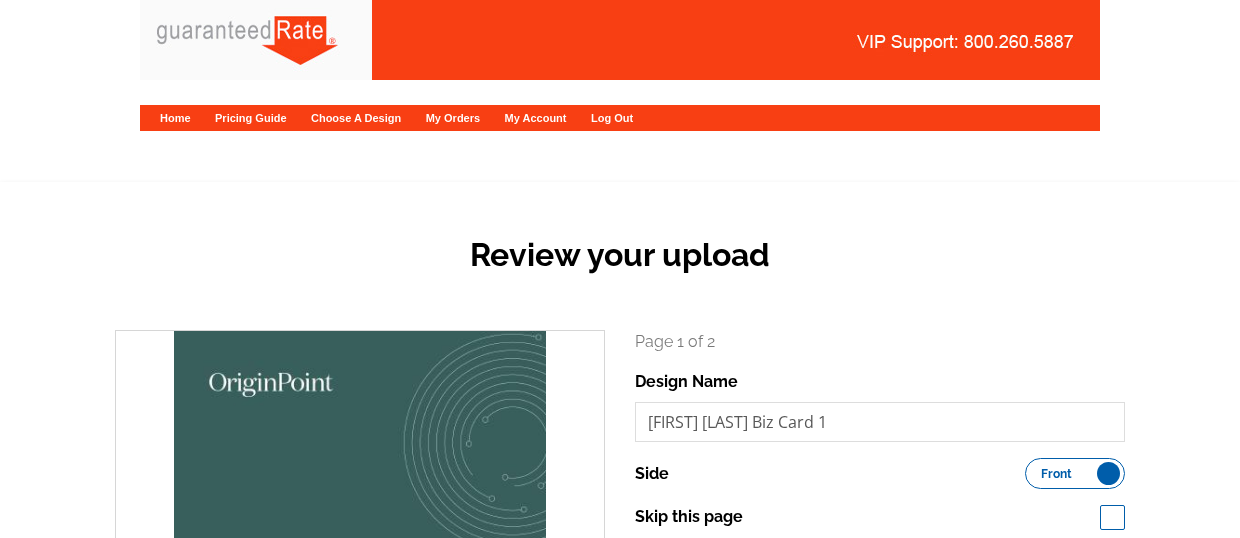 scroll, scrollTop: 0, scrollLeft: 0, axis: both 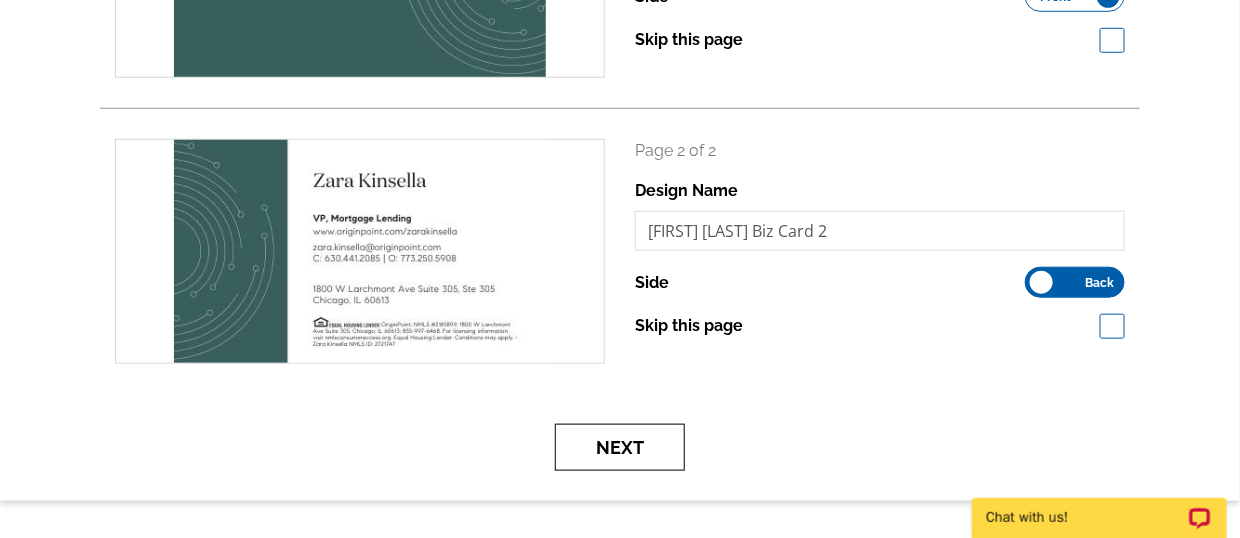 click on "Next" at bounding box center (620, 447) 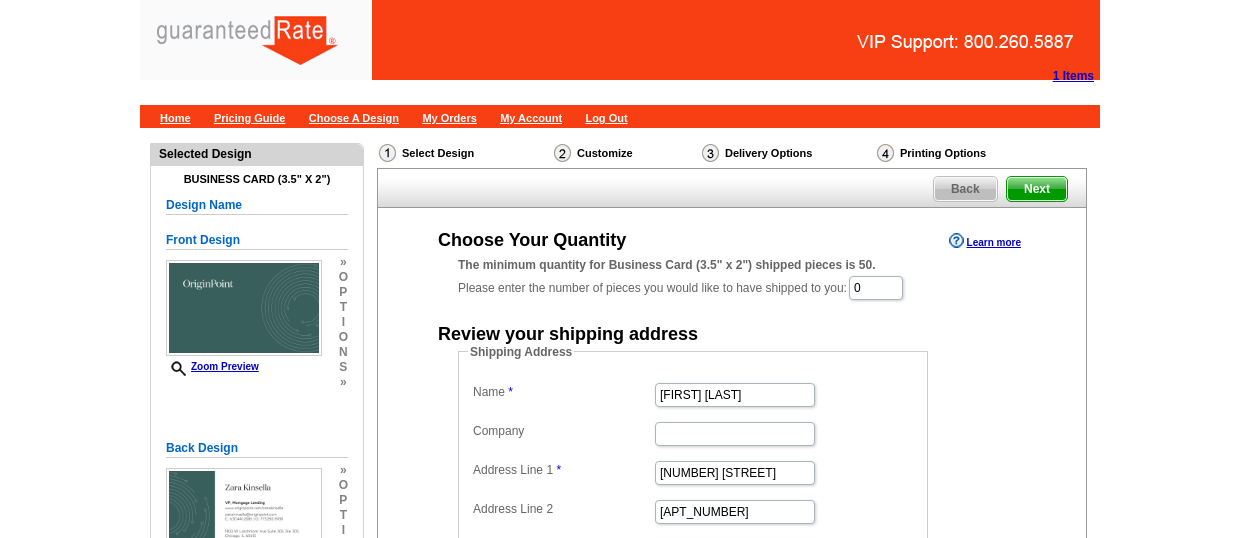 scroll, scrollTop: 0, scrollLeft: 0, axis: both 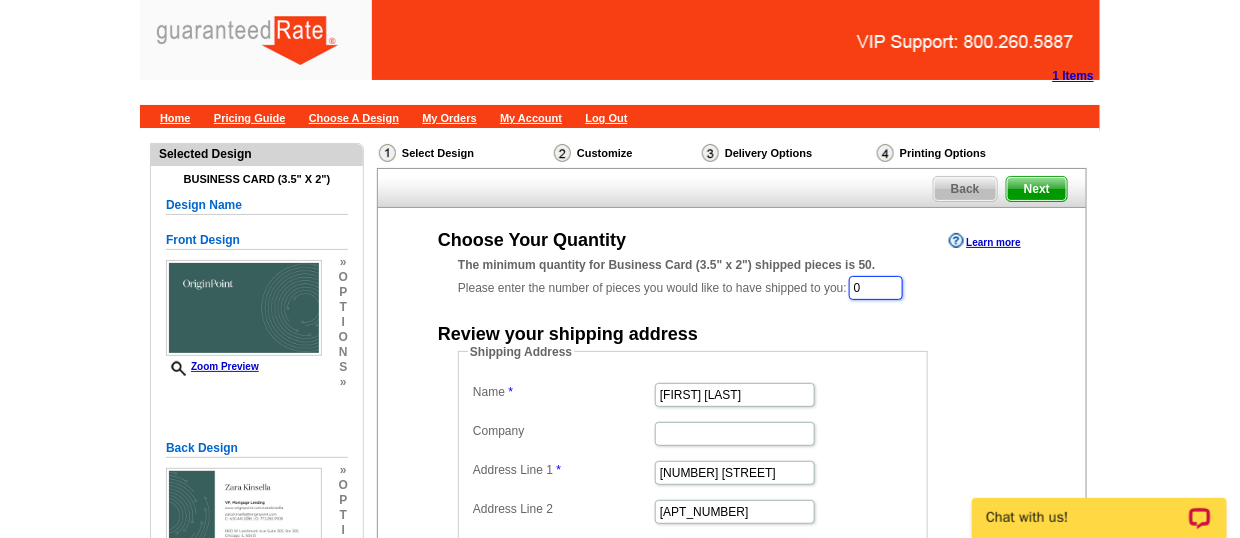 click on "0" at bounding box center (876, 288) 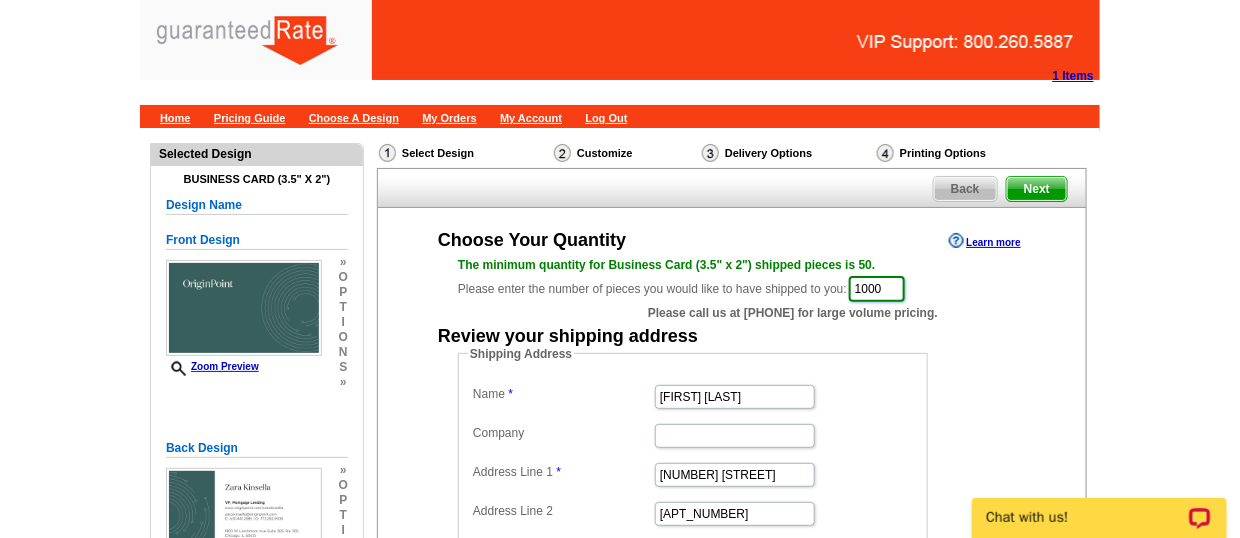 type on "1000" 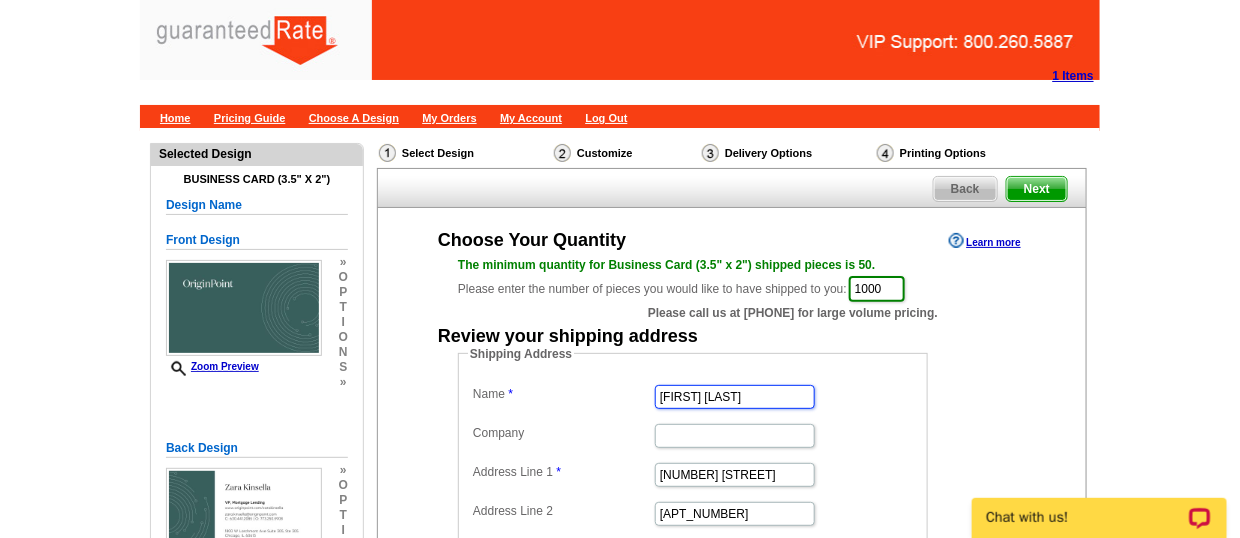 drag, startPoint x: 757, startPoint y: 392, endPoint x: 507, endPoint y: 405, distance: 250.33777 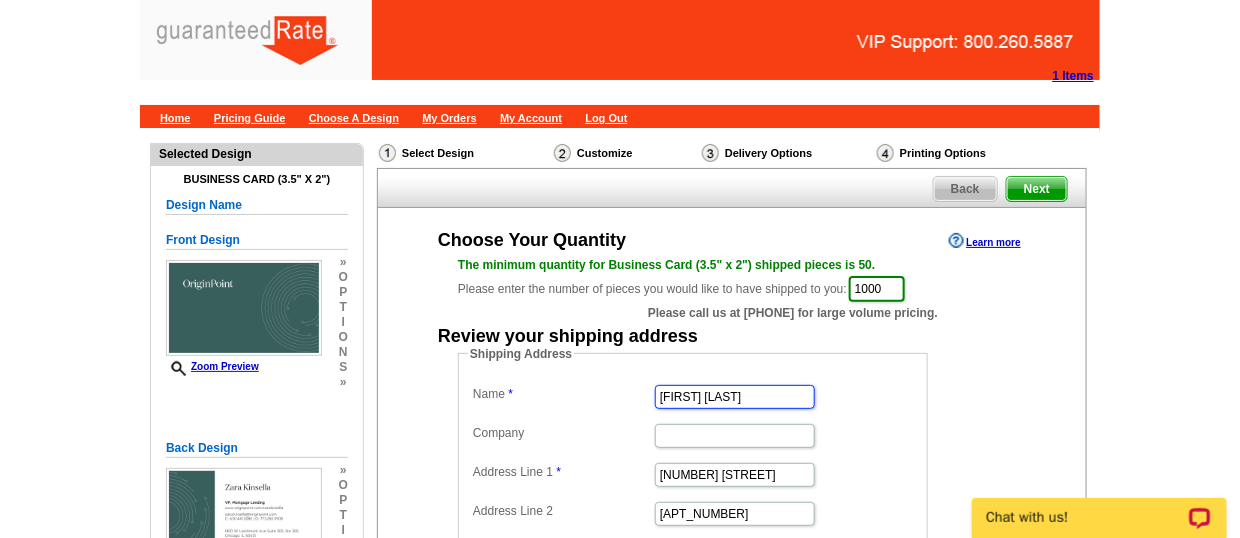 click on "Dave Radke" at bounding box center [693, 395] 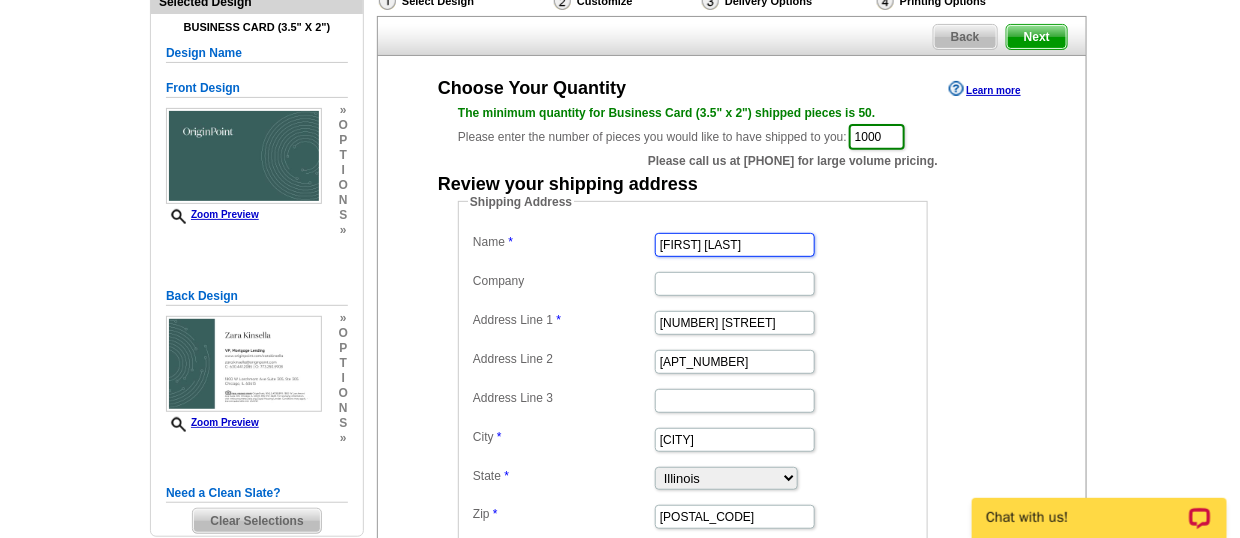 scroll, scrollTop: 198, scrollLeft: 0, axis: vertical 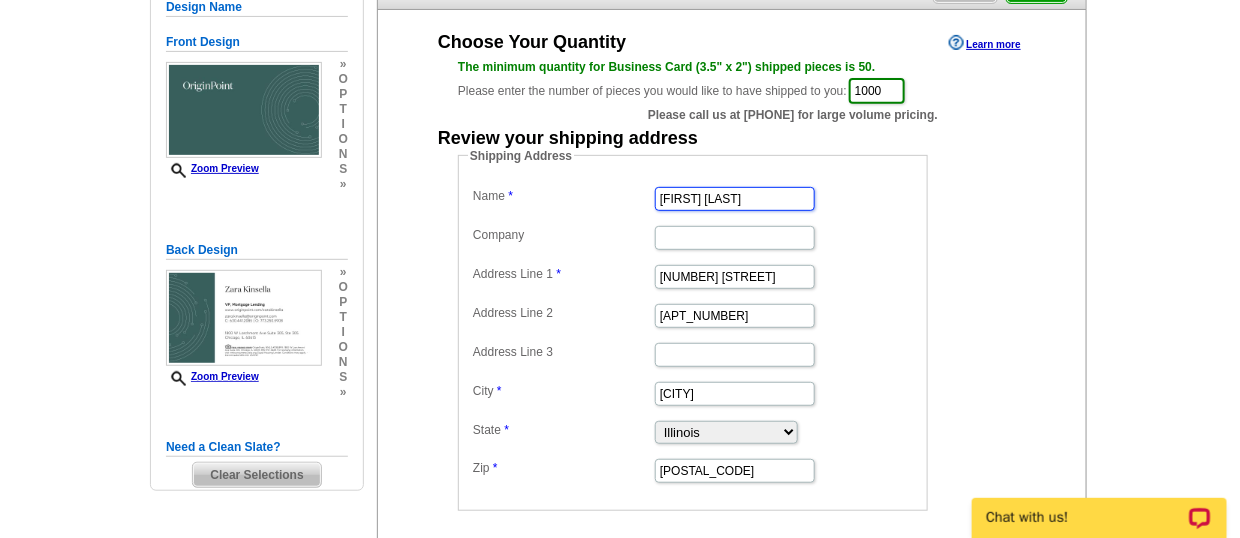 type on "[NAME]" 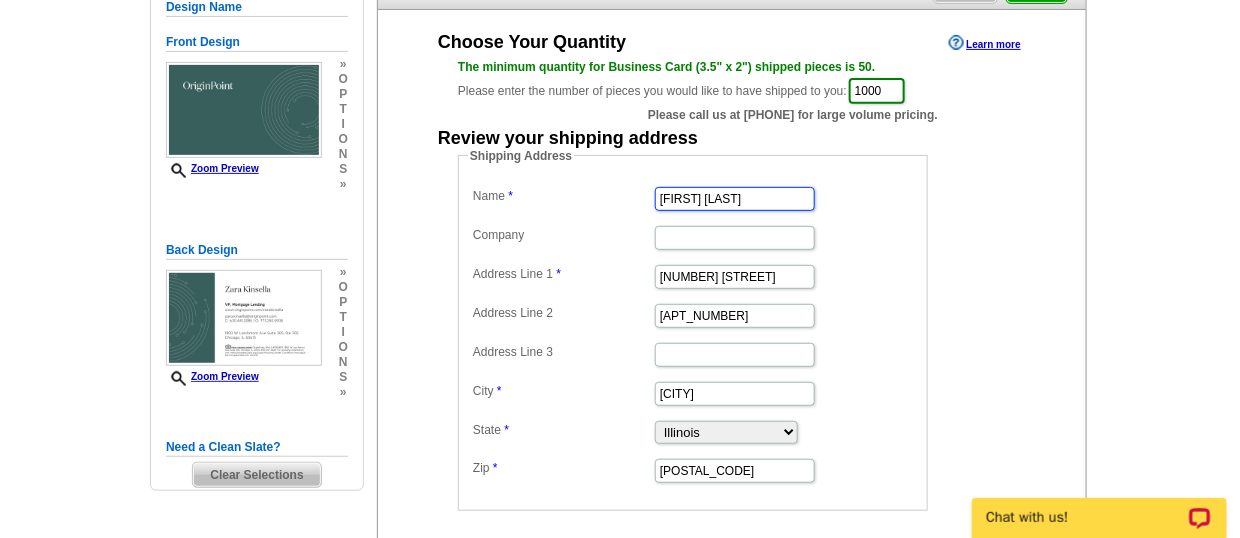 scroll, scrollTop: 0, scrollLeft: 0, axis: both 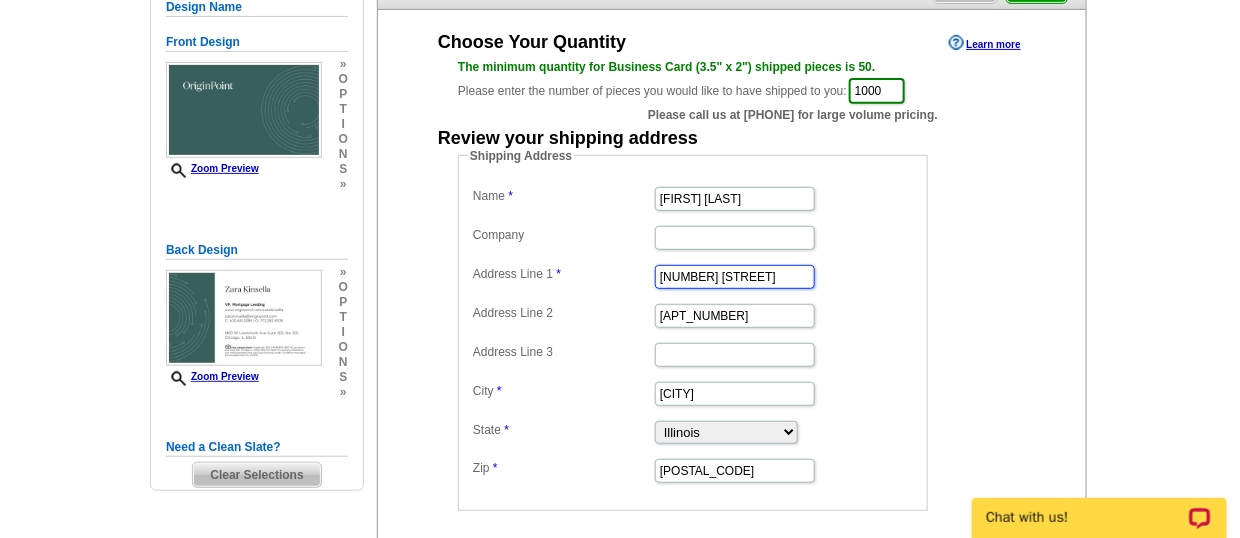 click on "1960 N. Lincoln Park West" at bounding box center (735, 277) 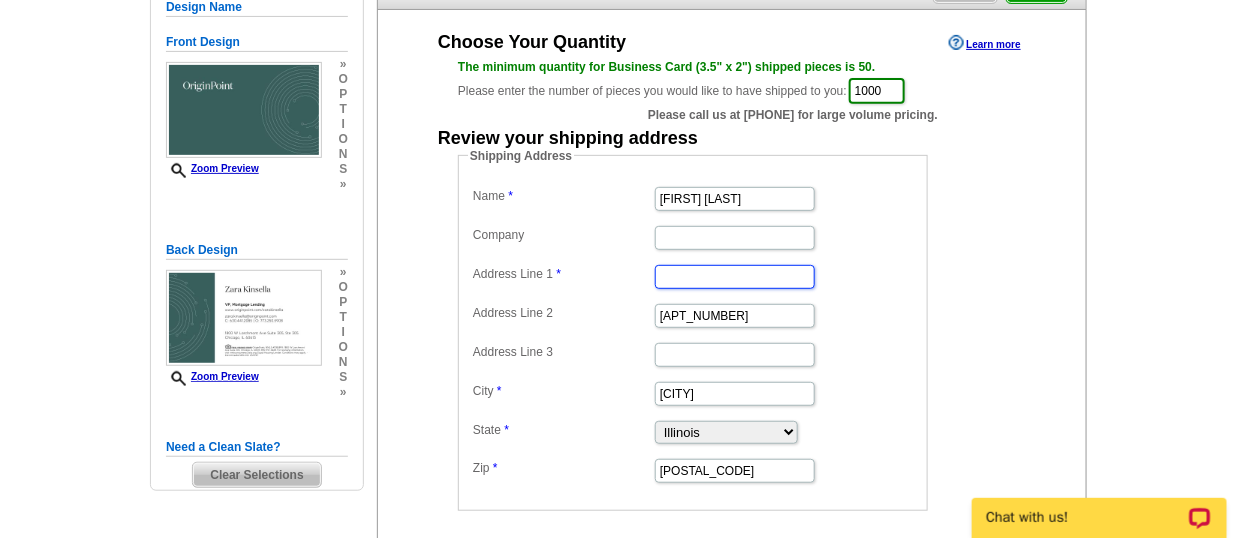 paste on "[NUMBER] [STREET]" 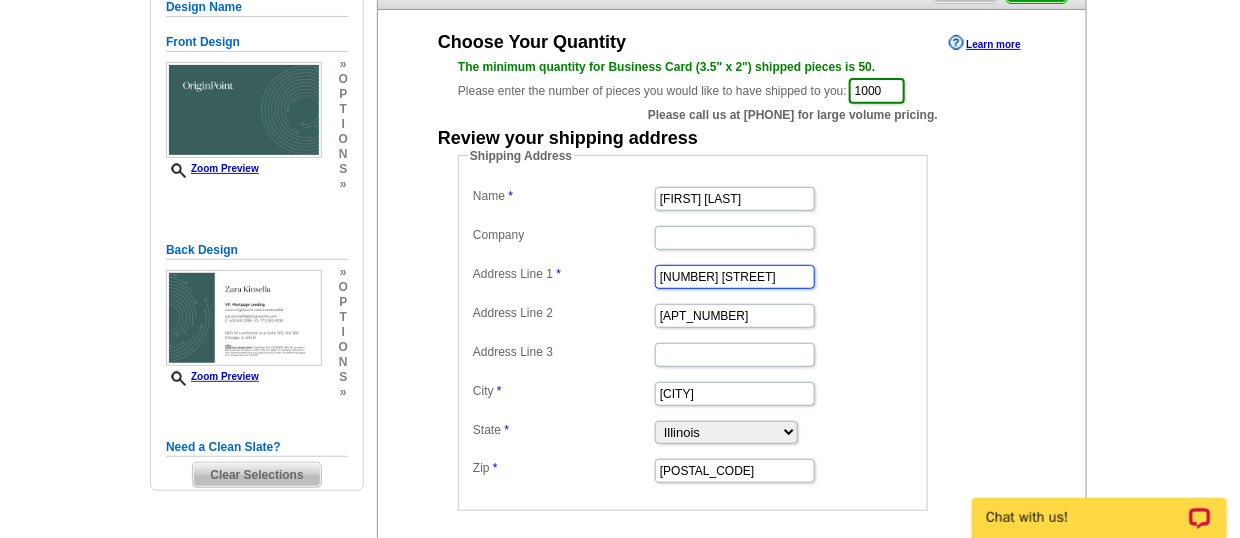 type on "[NUMBER] [STREET]" 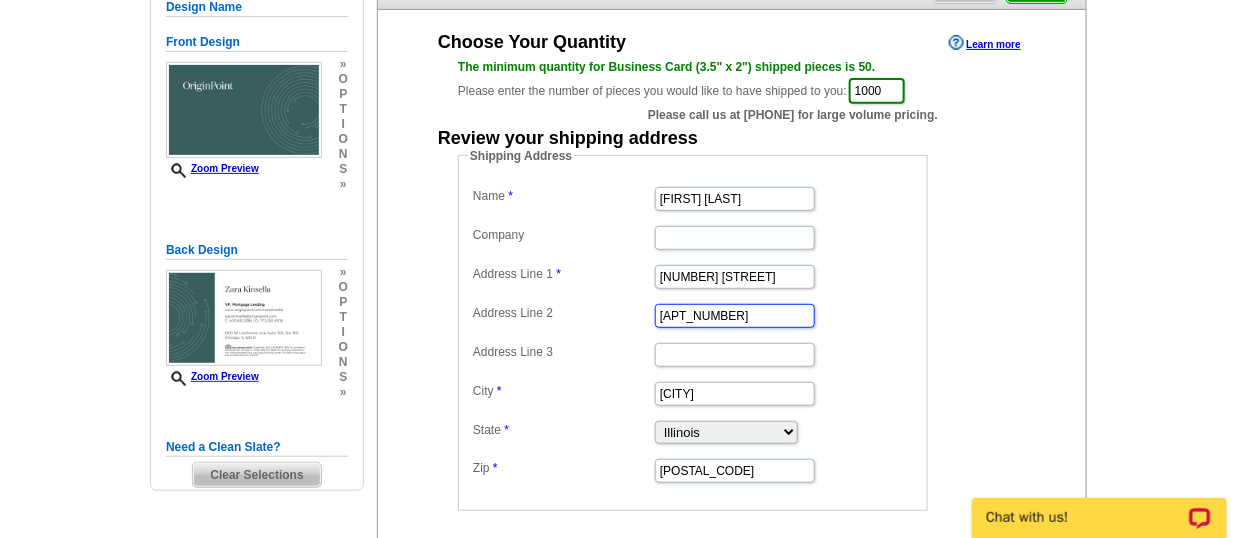 click on "[NUMBER] [STREET]" at bounding box center (735, 277) 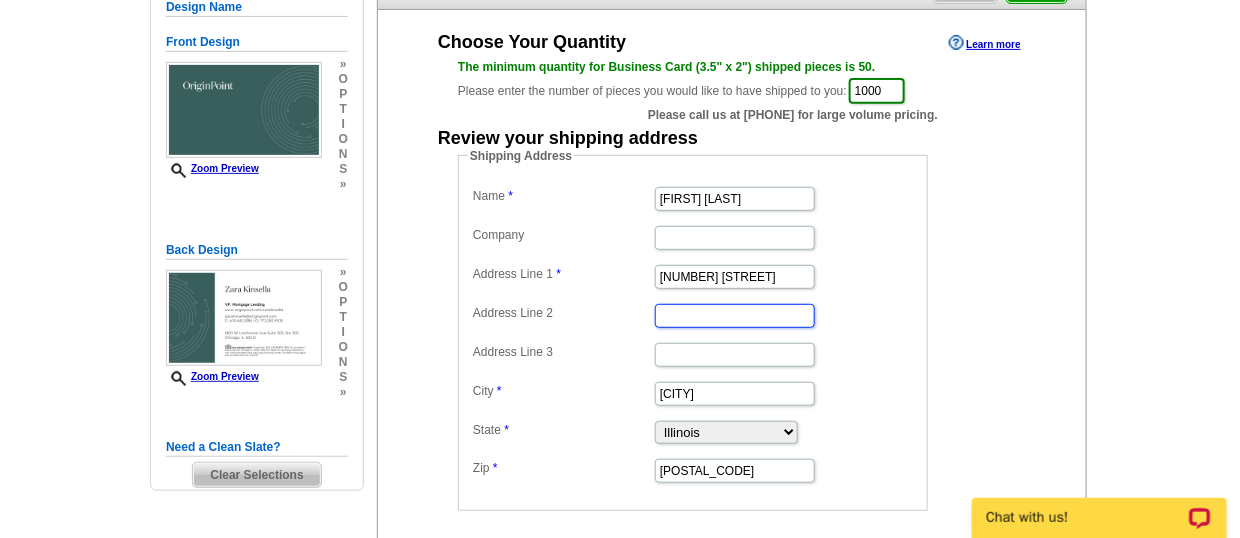 type 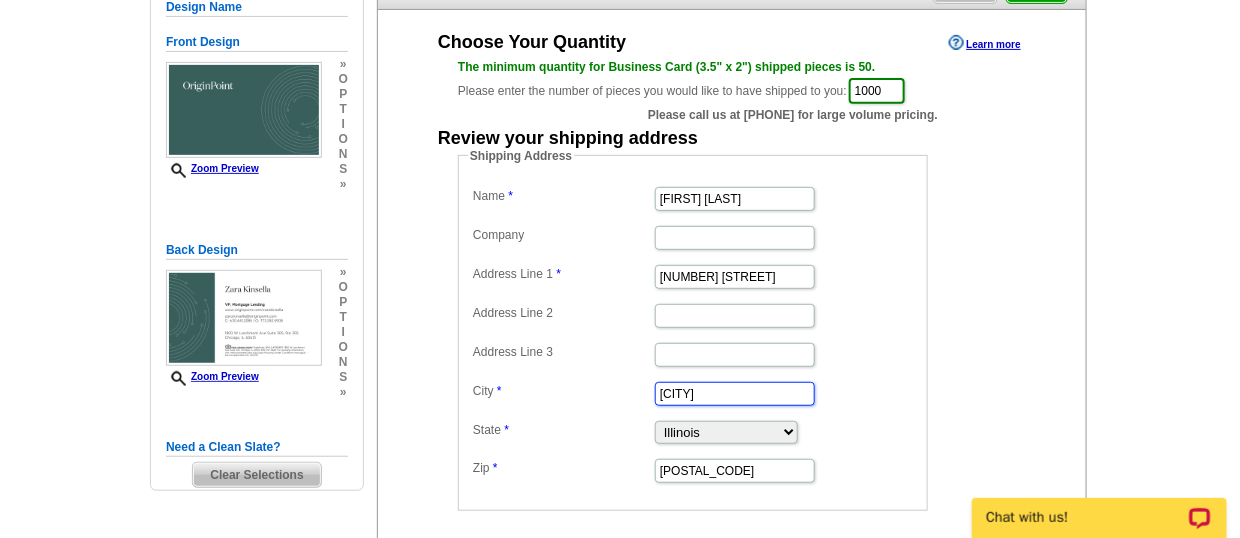 drag, startPoint x: 725, startPoint y: 392, endPoint x: 624, endPoint y: 359, distance: 106.25441 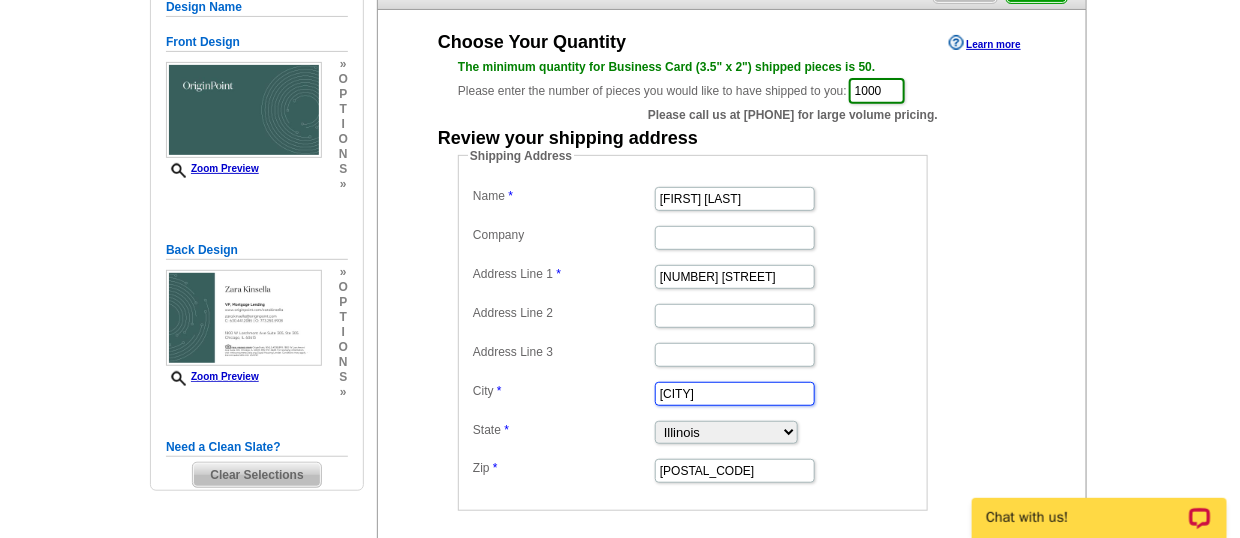 click on "Name
Zara Kinsella
Company
Address Line 1
307 N. Quincy St.
Address Line 2
Address Line 3
City
Chicago
State
Alabama
Alaska
Arizona
Arkansas
California
Colorado
Connecticut
District of Columbia
Delaware
Florida
Georgia
Hawaii
Idaho
Illinois
Indiana
Iowa
Kansas
Kentucky
Louisiana
Maine
Maryland
Massachusetts
Michigan
Minnesota
Mississippi
Missouri
Montana
Nebraska
Nevada
New Hampshire
New Jersey
New Mexico
New York
North Carolina
North Dakota
Ohio
Oklahoma
Oregon
Pennsylvania
Rhode Island
South Carolina
South Dakota
Tennessee
Texas
Utah
Vermont
Virginia
Washington
West Virginia
Wisconsin
Wyoming
Zip
60614" at bounding box center [693, 333] 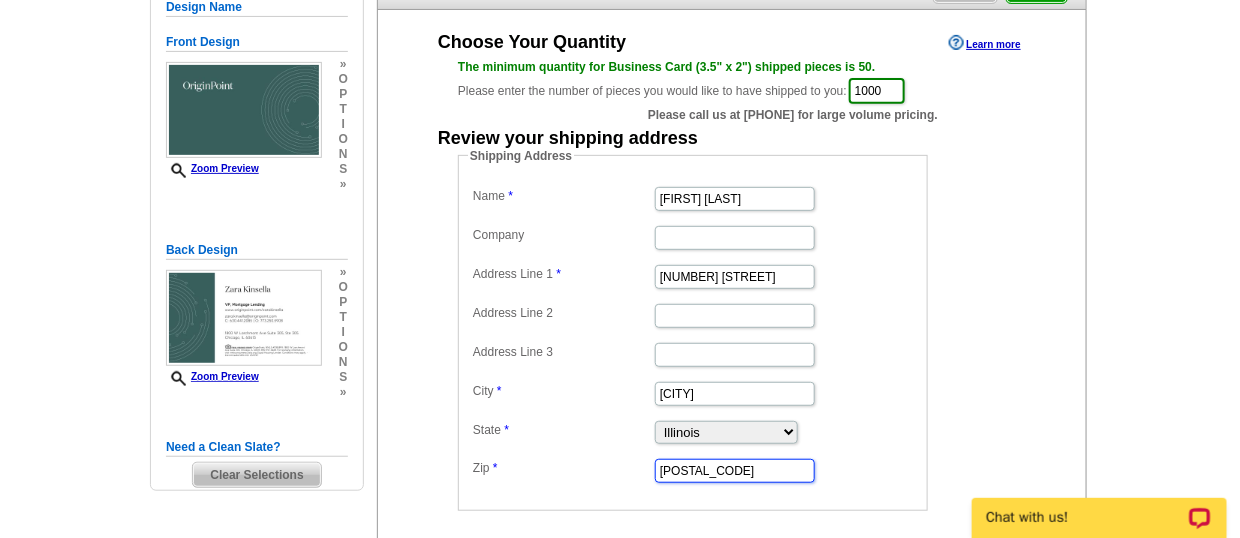 paste on "521" 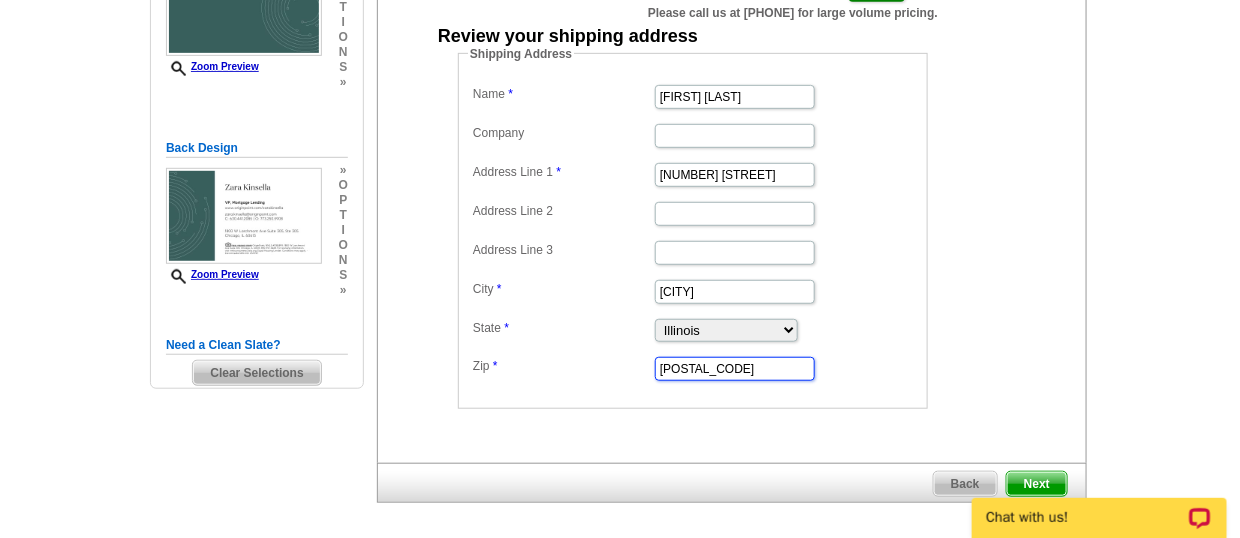 scroll, scrollTop: 303, scrollLeft: 0, axis: vertical 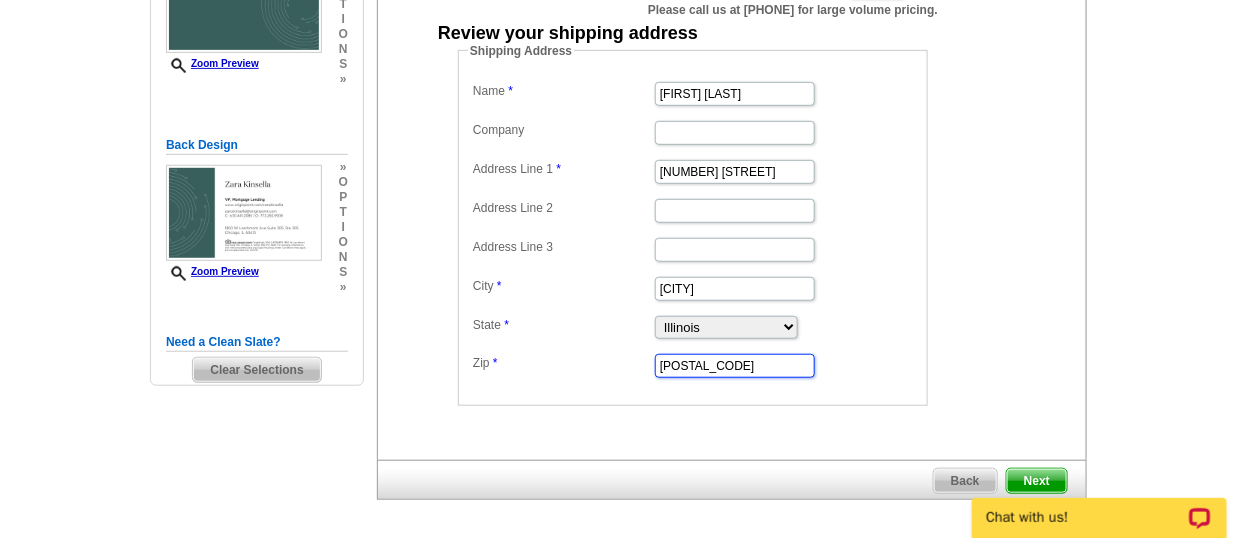 type on "60521" 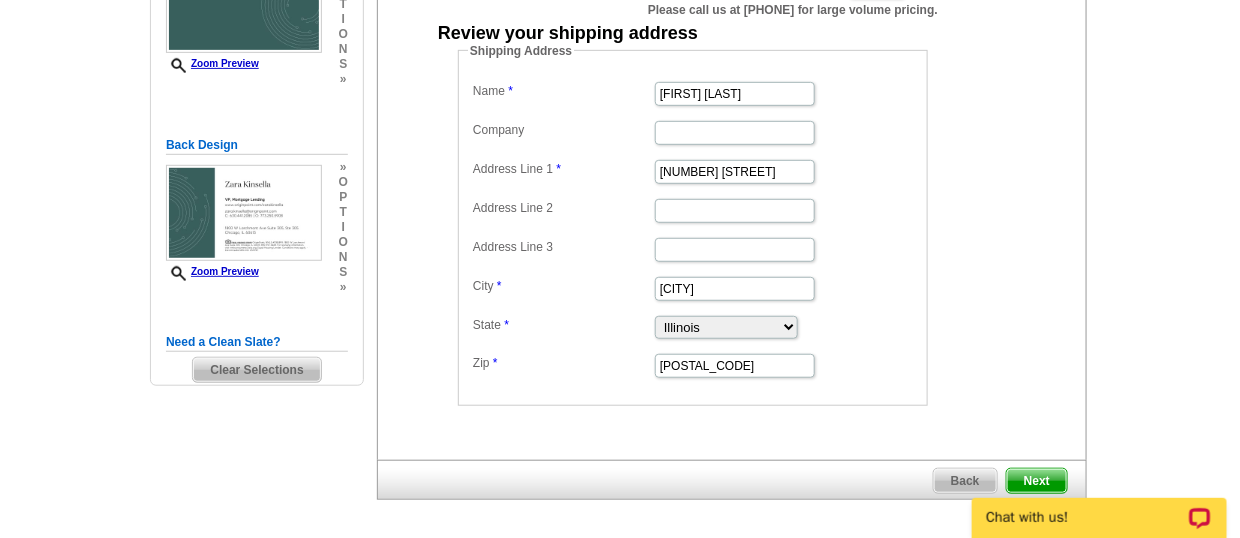 click on "Next" at bounding box center (1037, 481) 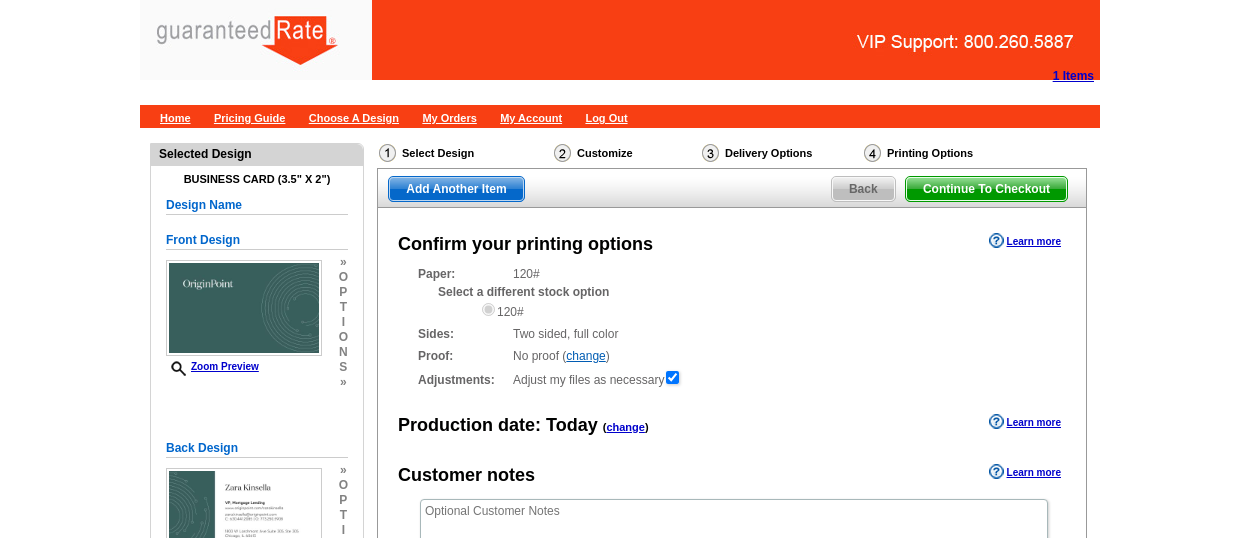 scroll, scrollTop: 0, scrollLeft: 0, axis: both 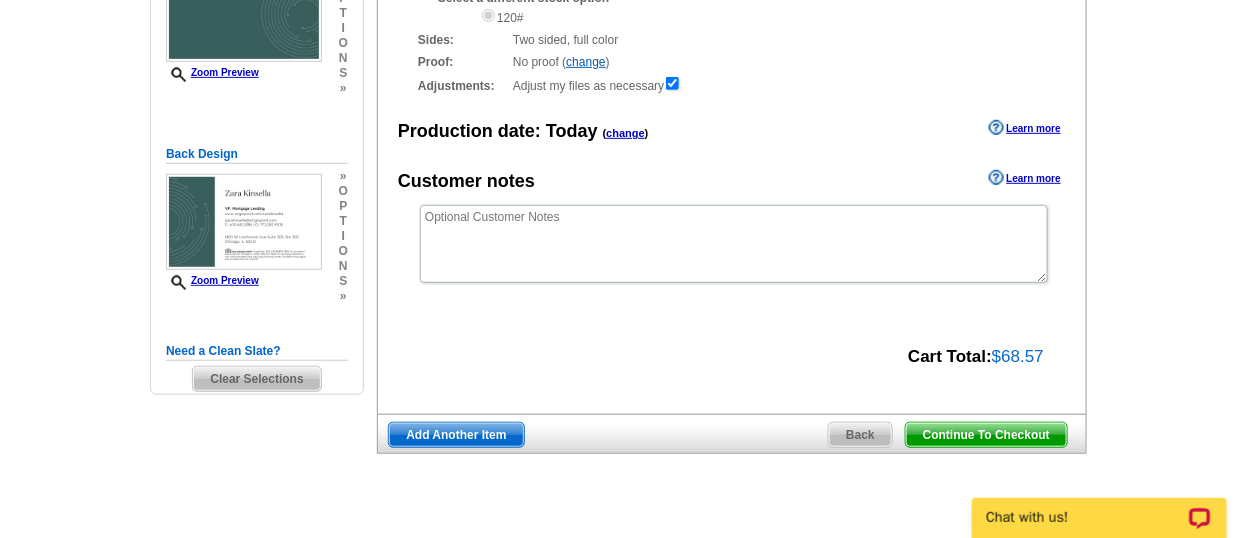 click on "Continue To Checkout" at bounding box center (986, 435) 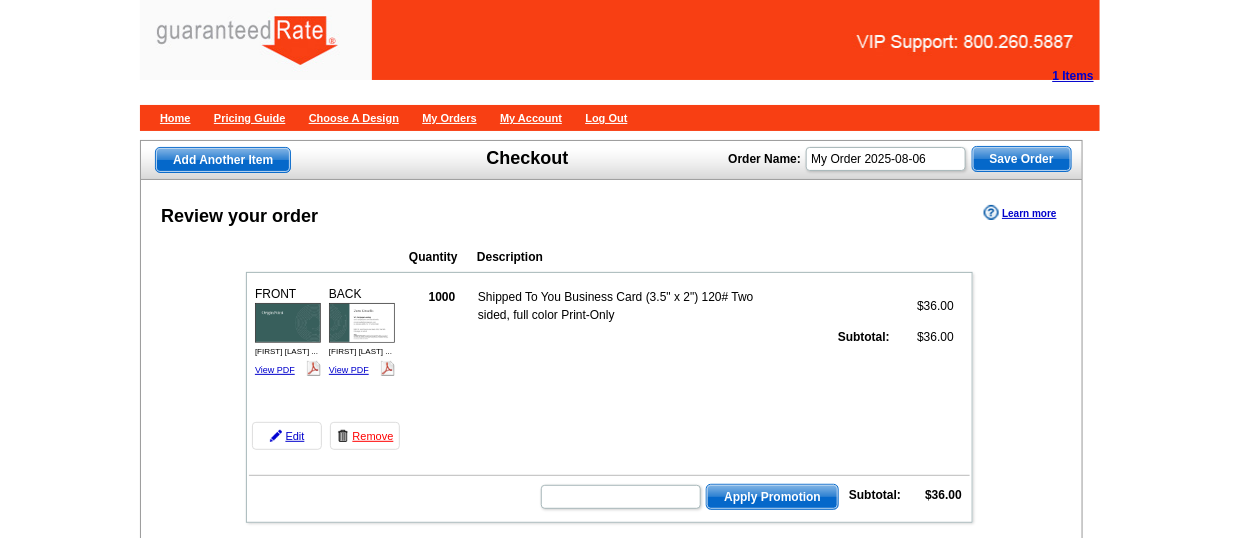 scroll, scrollTop: 718, scrollLeft: 0, axis: vertical 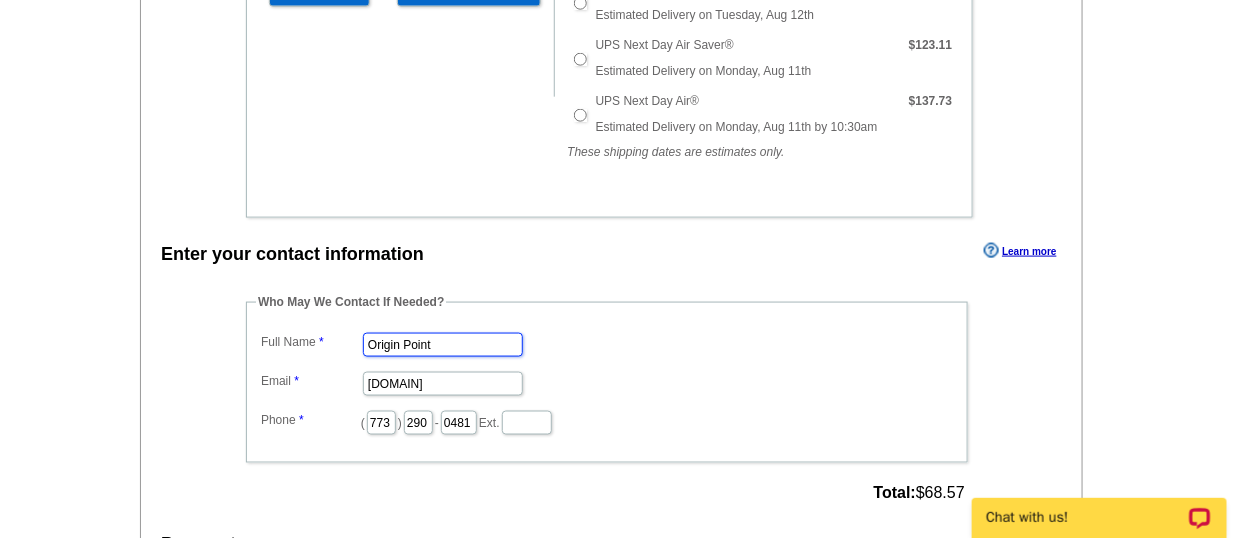 drag, startPoint x: 458, startPoint y: 335, endPoint x: 184, endPoint y: 346, distance: 274.2207 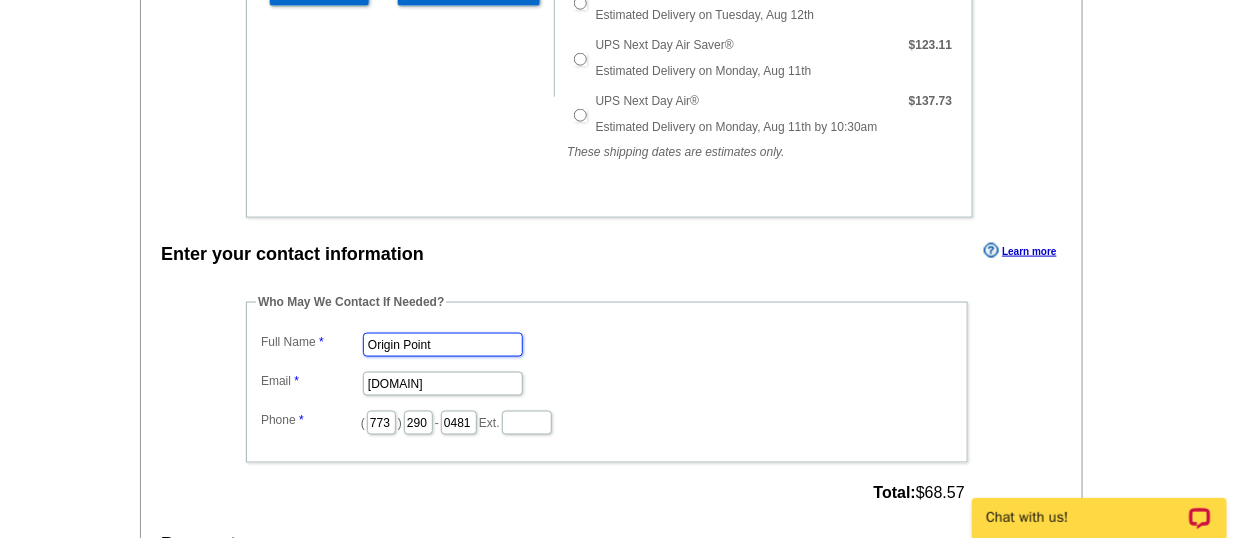 click on "Enter your contact information
Learn more
Who May We Contact If Needed?
Full Name
Origin Point
Email
marketing@originpoint.com
Phone
( [AREA_CODE] )  [PHONE]  Ext.
Total:  $68.57
Payment
Learn more
Single Payment
Split Payments
Pay Using Your Account
Pay using your account" at bounding box center [611, 825] 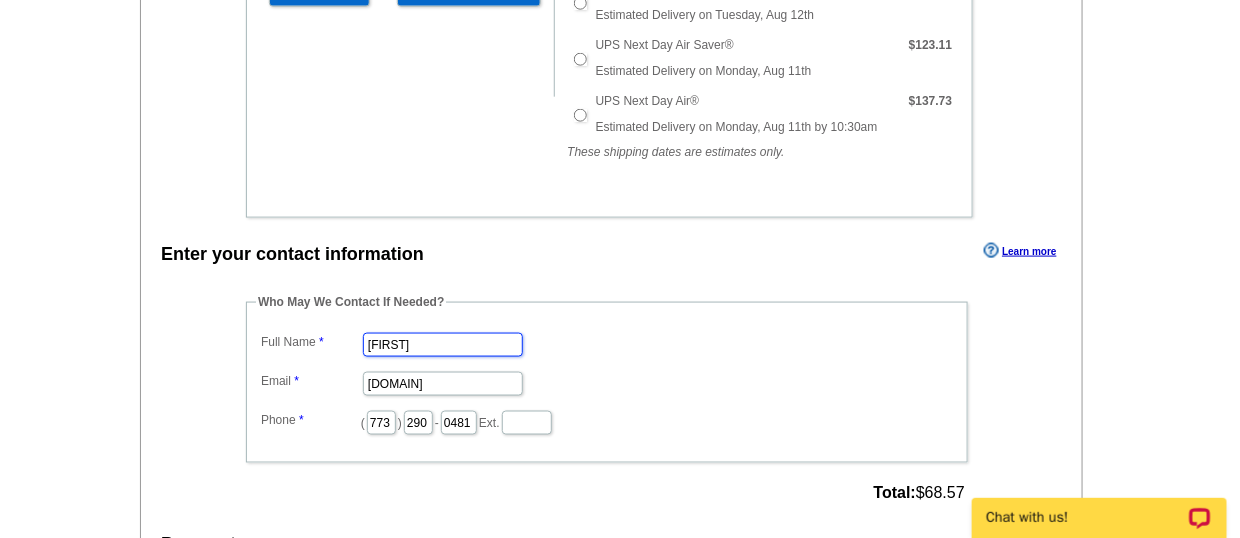 type on "[FIRST] [LAST]" 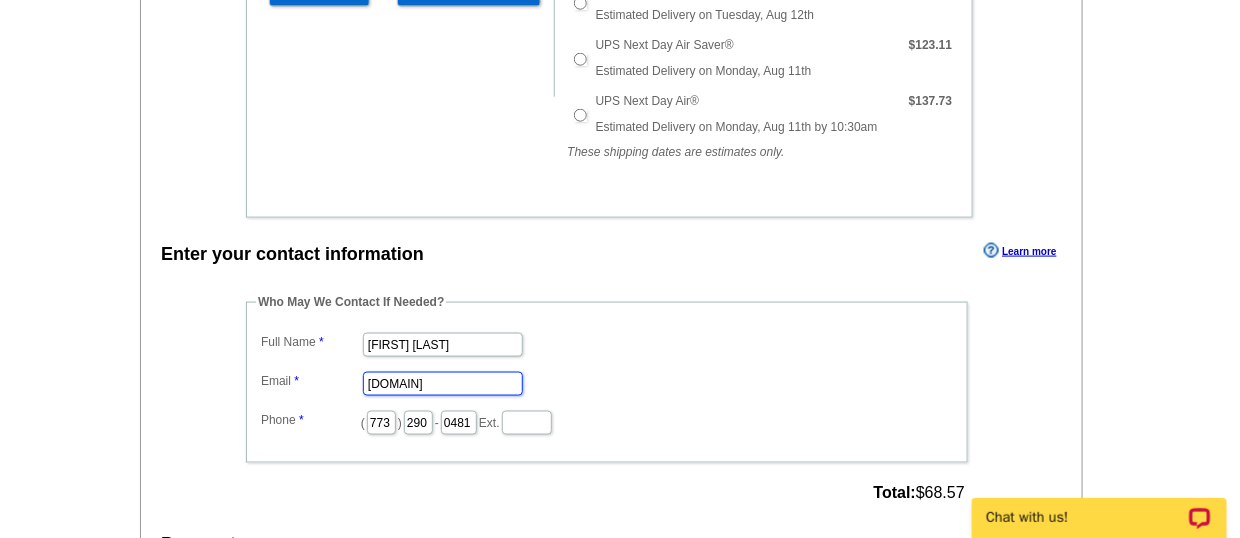 scroll, scrollTop: 0, scrollLeft: 0, axis: both 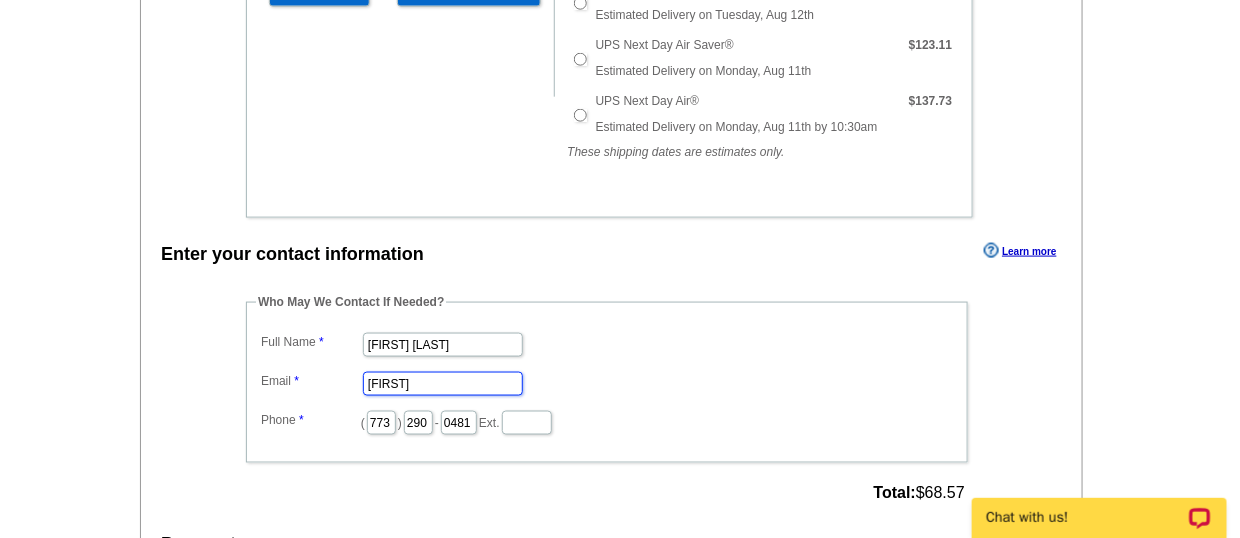 type on "[FIRST].[LAST]@[DOMAIN]" 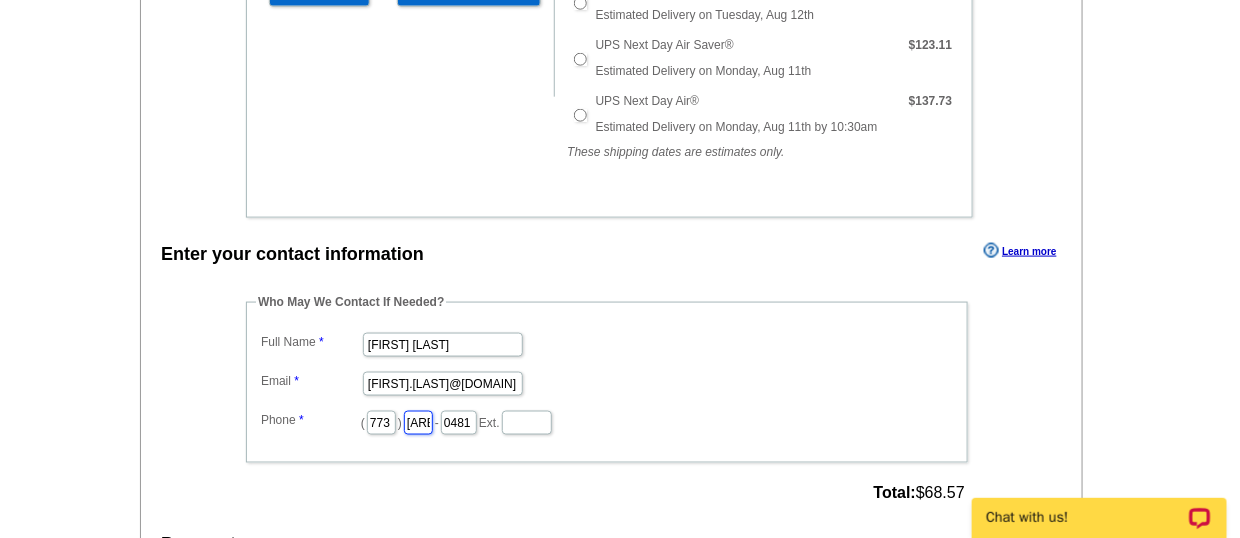 type on "[AREA_CODE]" 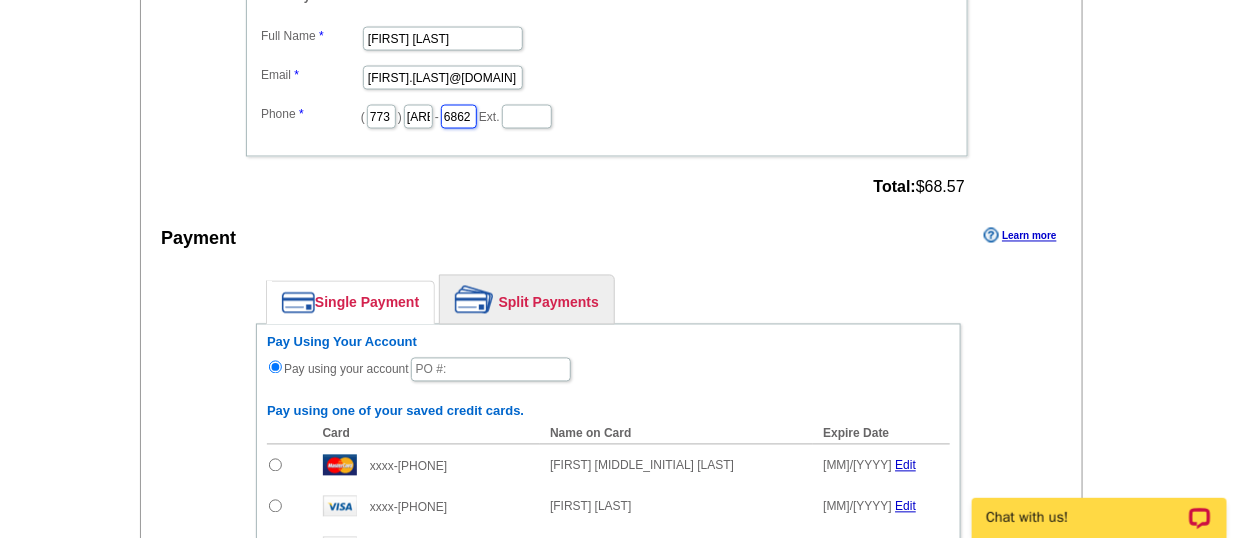 scroll, scrollTop: 1033, scrollLeft: 0, axis: vertical 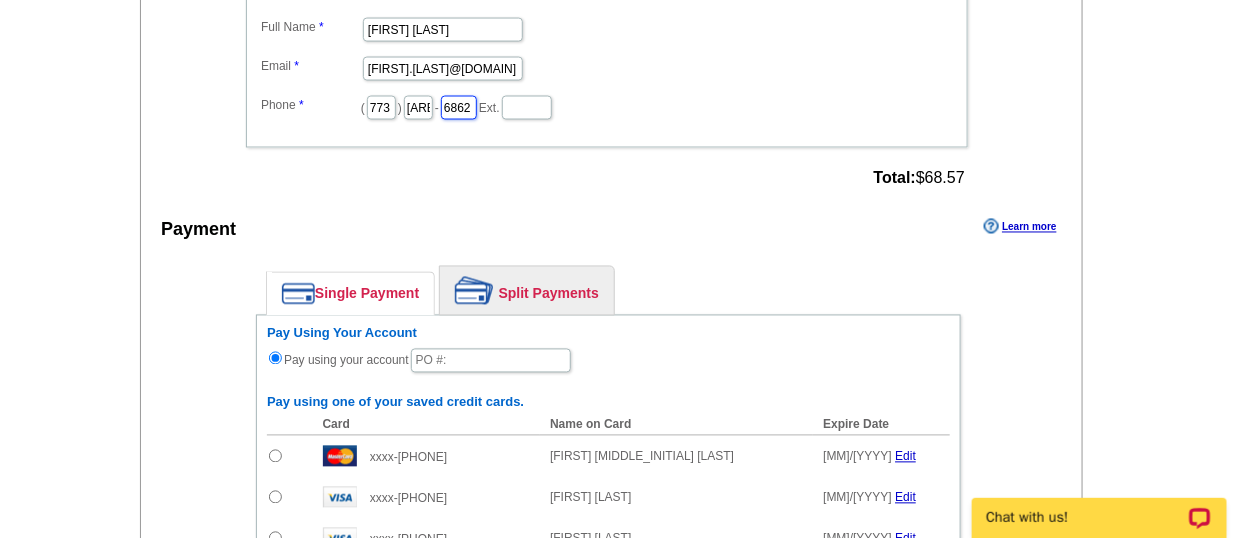 type on "6862" 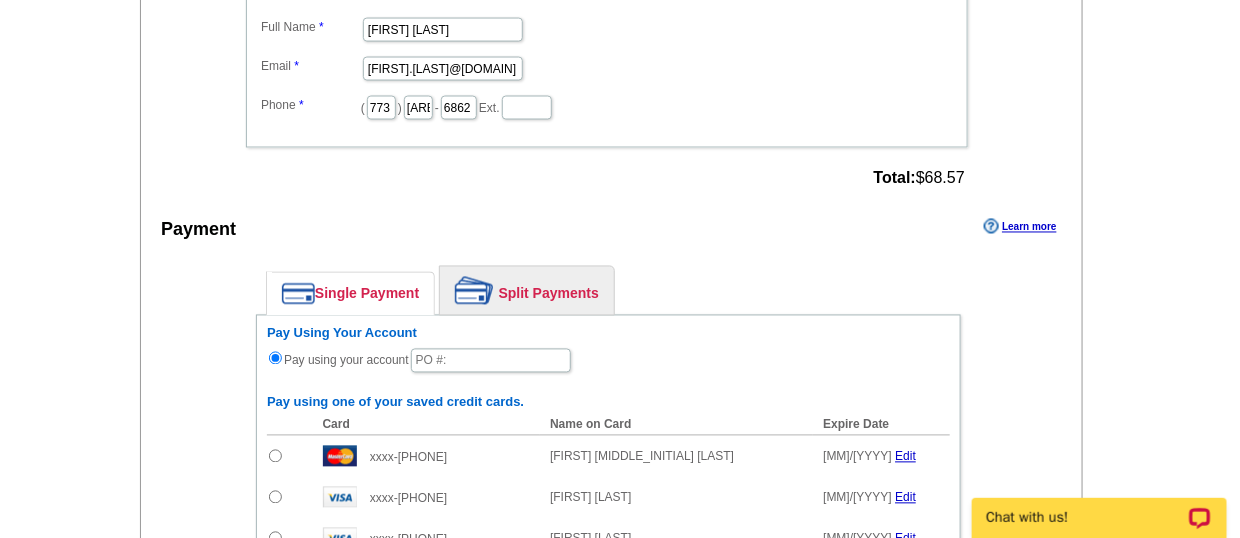 click on "Pay Using Your Account
Pay using your account
Pay using one of your saved credit cards.
Card
Name on Card
Expire Date
Amount to Pay
Add" at bounding box center (608, 626) 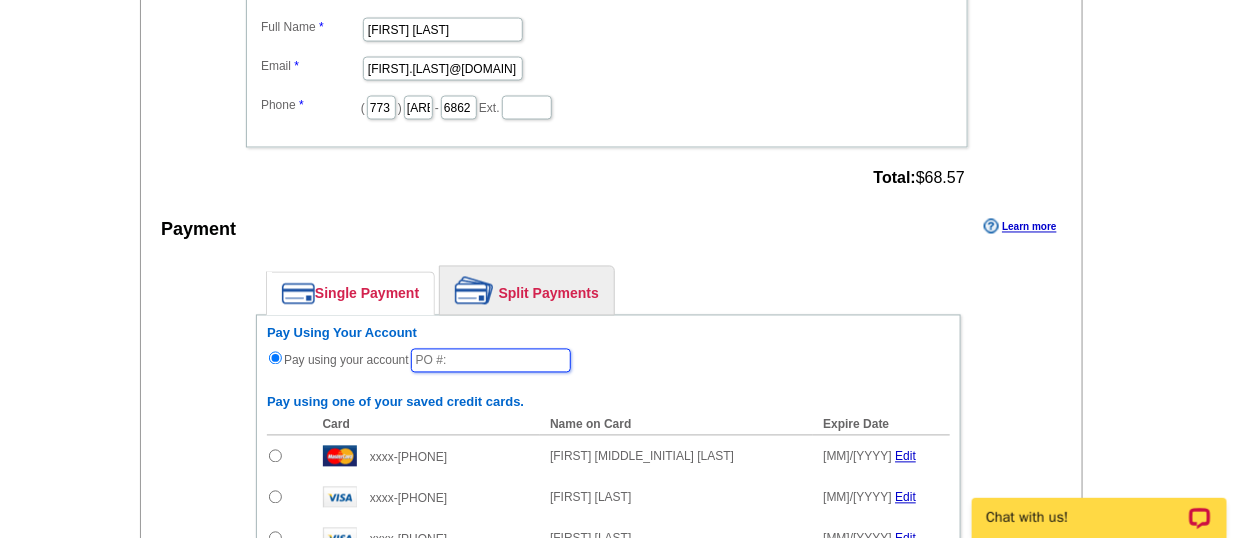 click at bounding box center (491, 361) 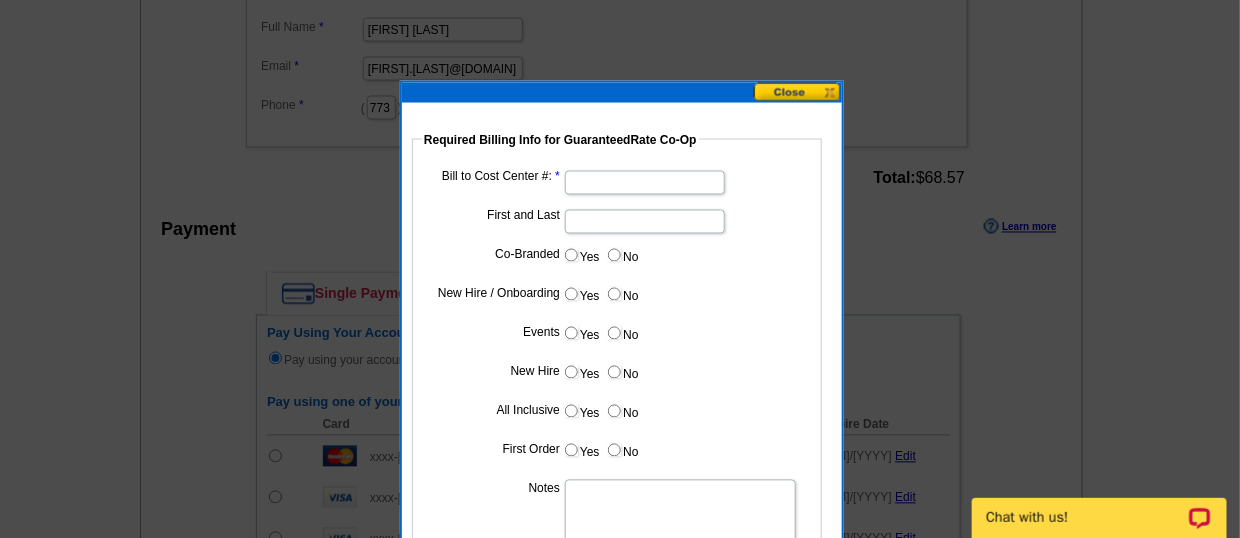 type on "080625_452_AJ" 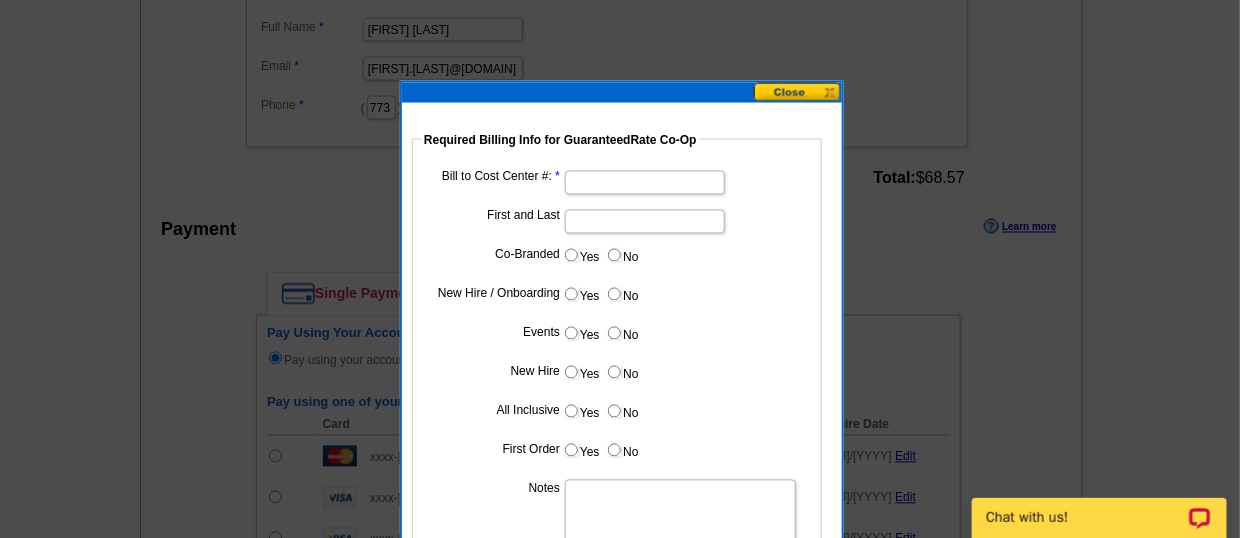 click on "Bill to Cost Center #:" at bounding box center [645, 183] 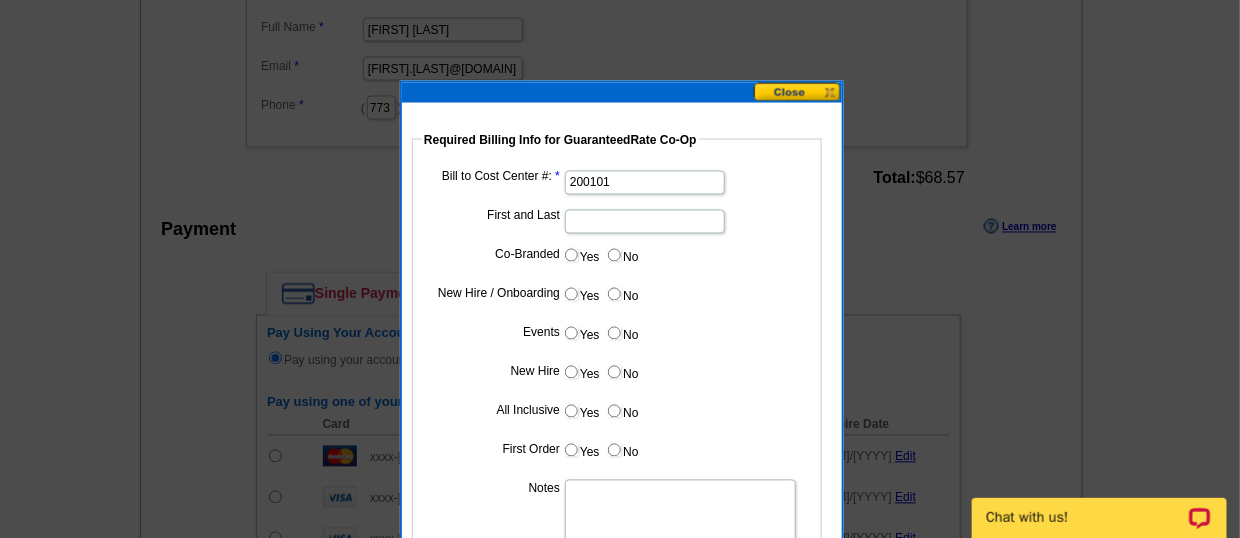 type on "200101" 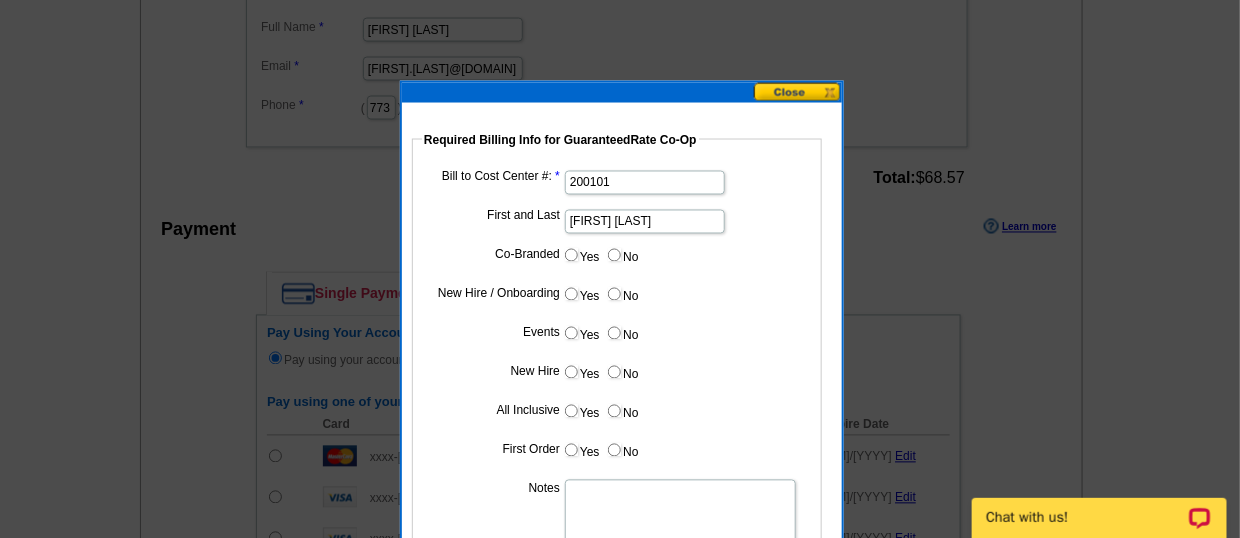 type on "[FIRST] [LAST]" 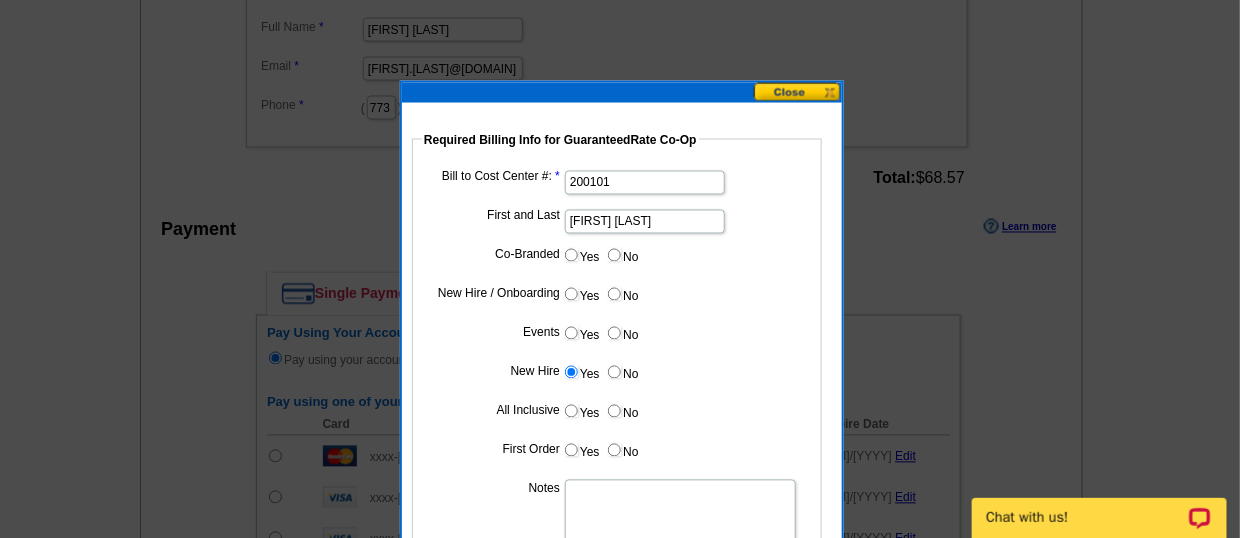 click on "Notes" at bounding box center (680, 519) 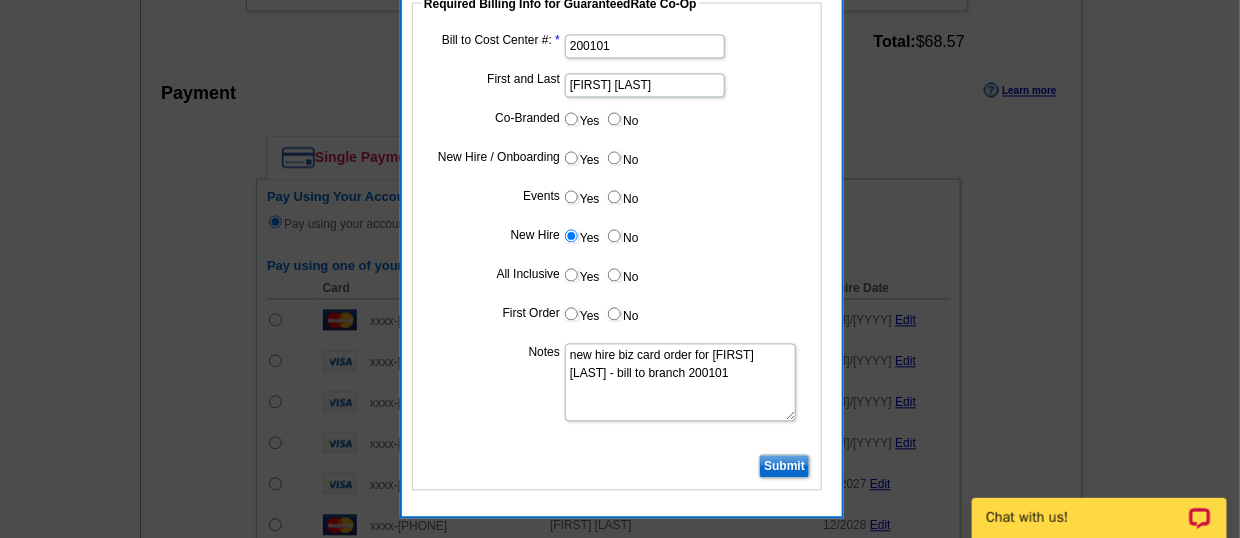 type on "new hire biz card order for [FIRST] [LAST] - bill to branch 200101" 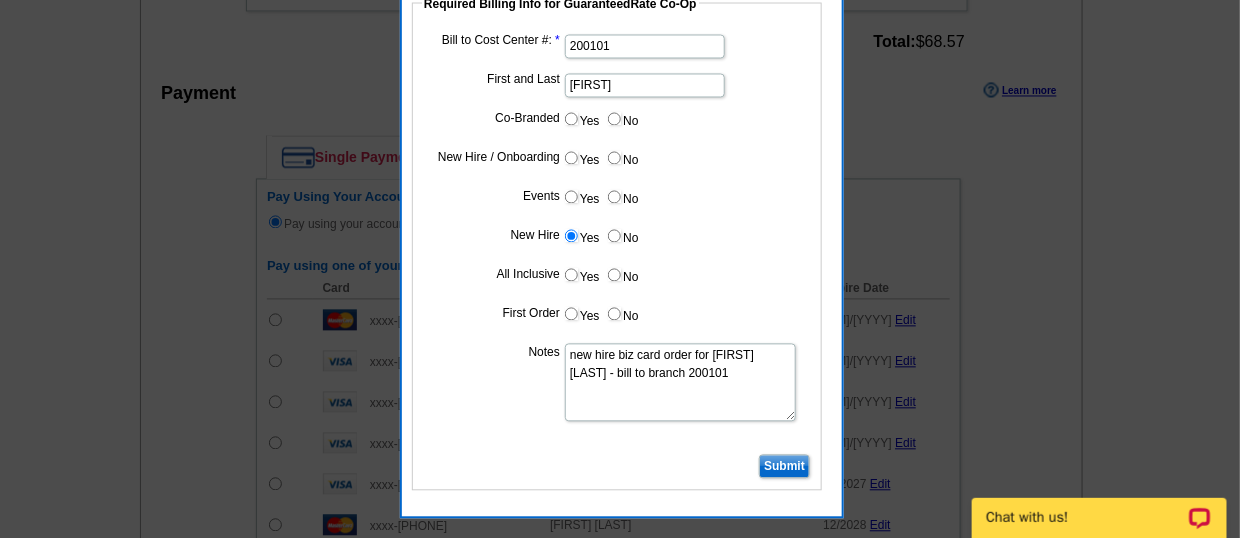 type on "Bill to Branch" 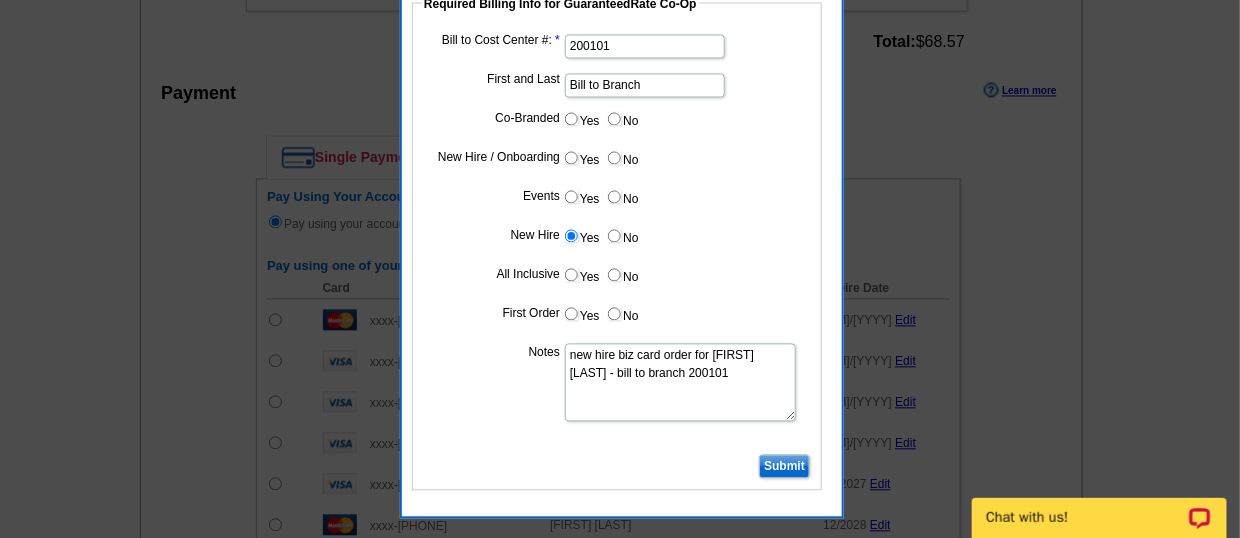 click on "Submit" at bounding box center [784, 467] 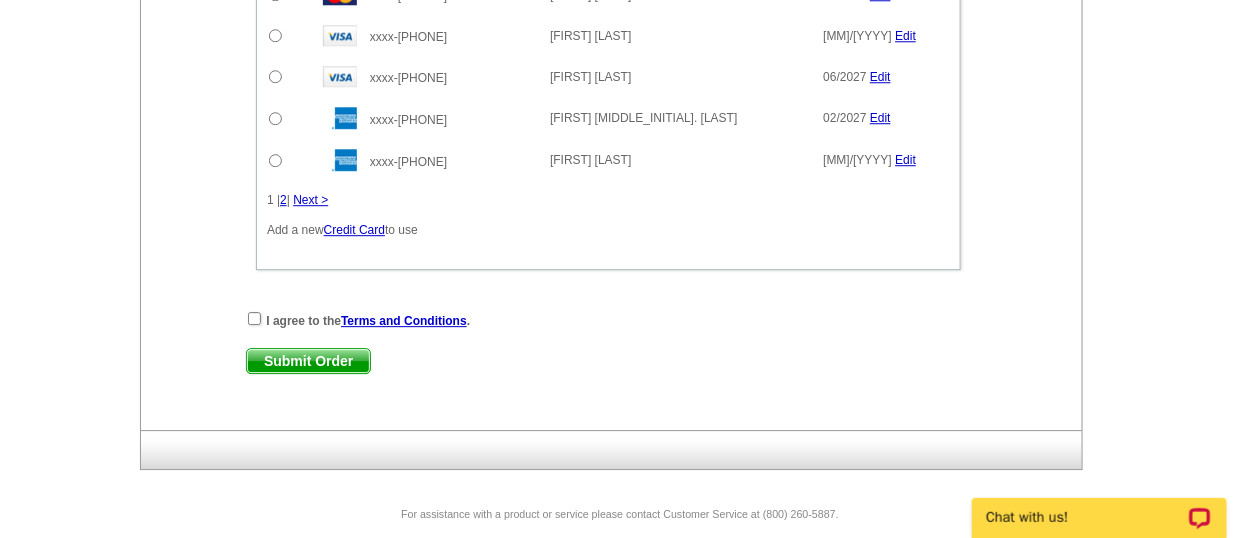 scroll, scrollTop: 1701, scrollLeft: 0, axis: vertical 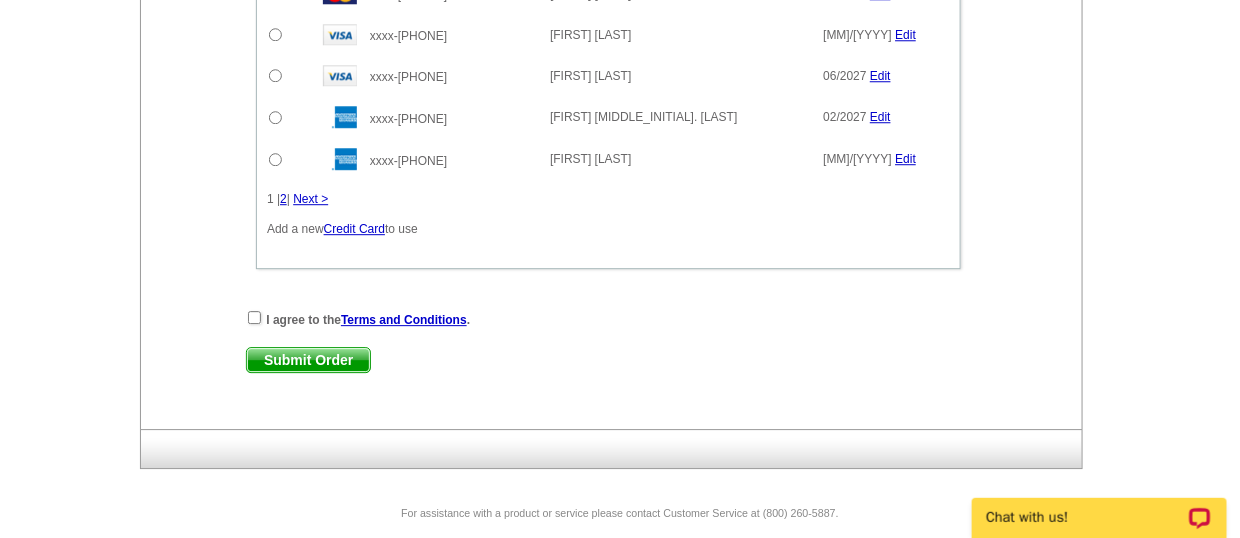 click on "I agree to the
Terms and Conditions
.
Submit Order
Submit Order" at bounding box center [608, 350] 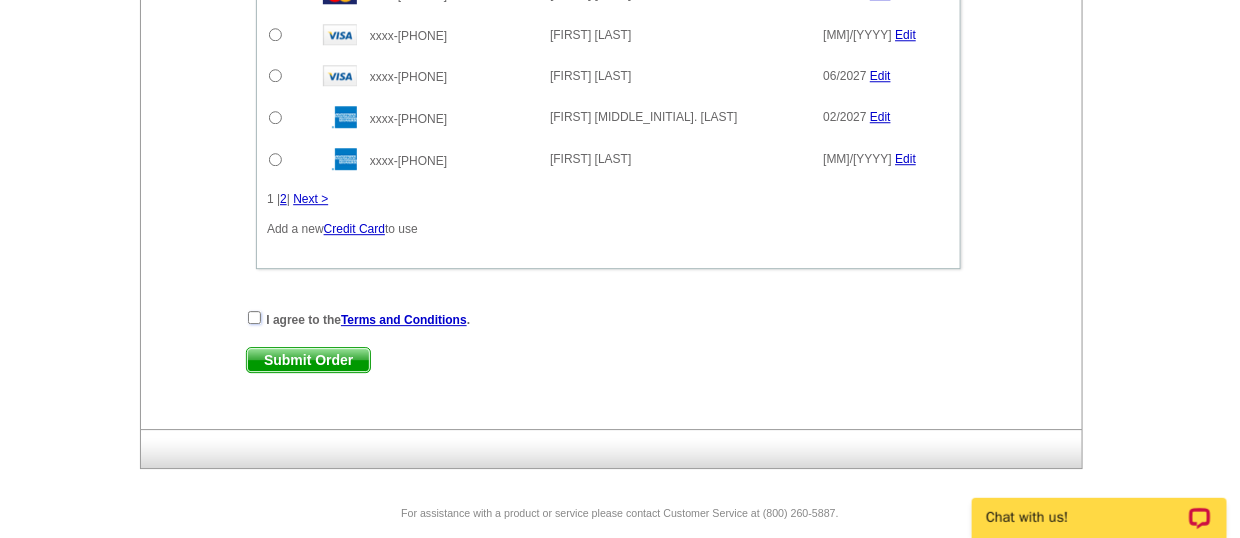 click at bounding box center (254, 317) 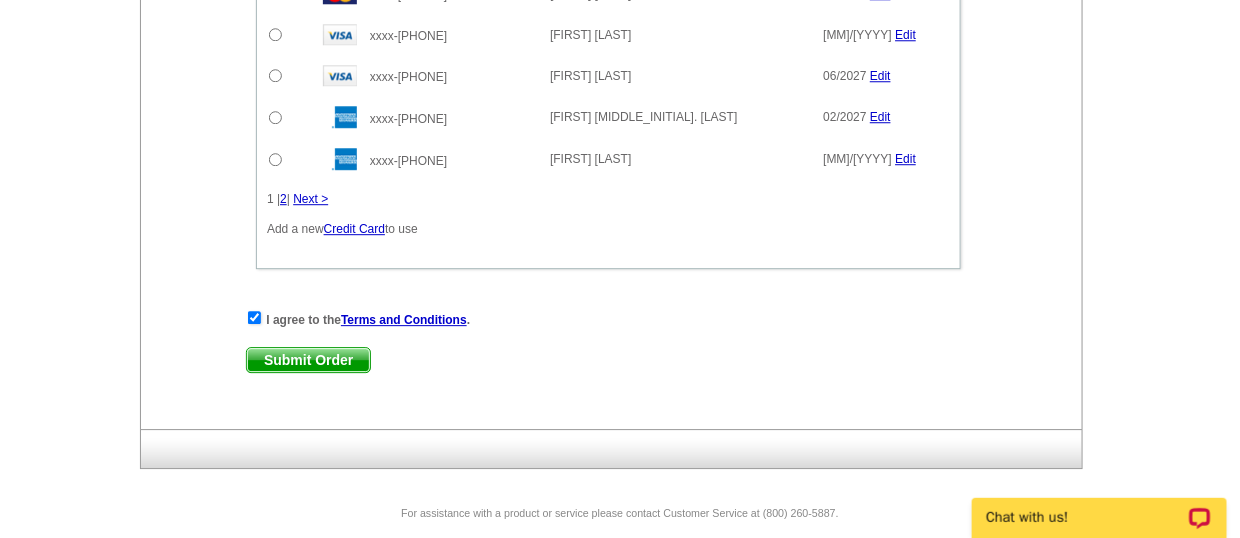 click on "Submit Order" at bounding box center (308, 360) 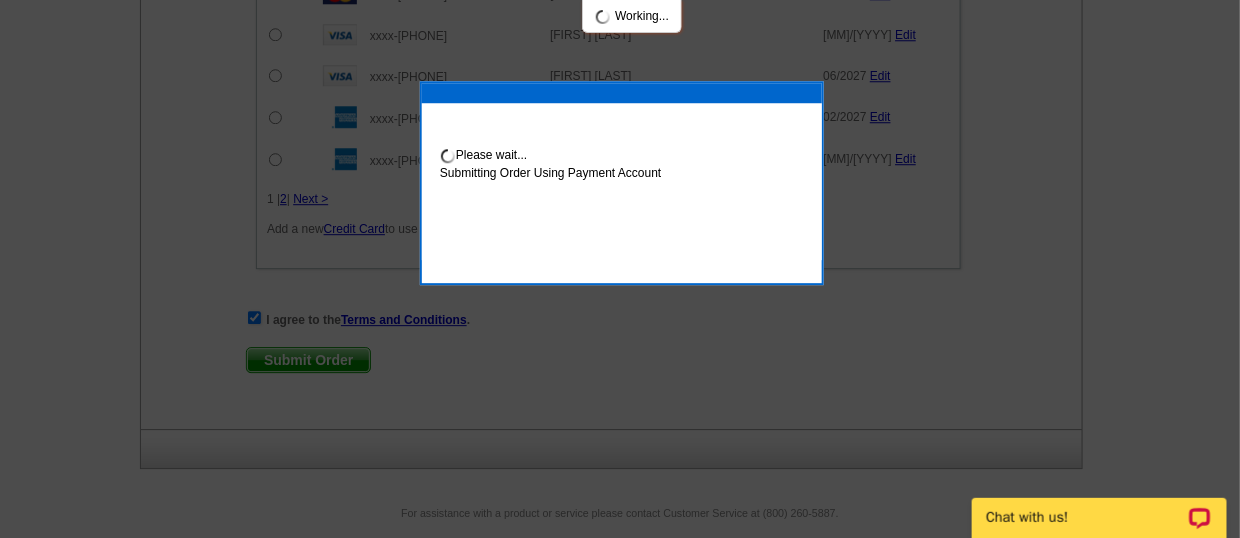 scroll, scrollTop: 1803, scrollLeft: 0, axis: vertical 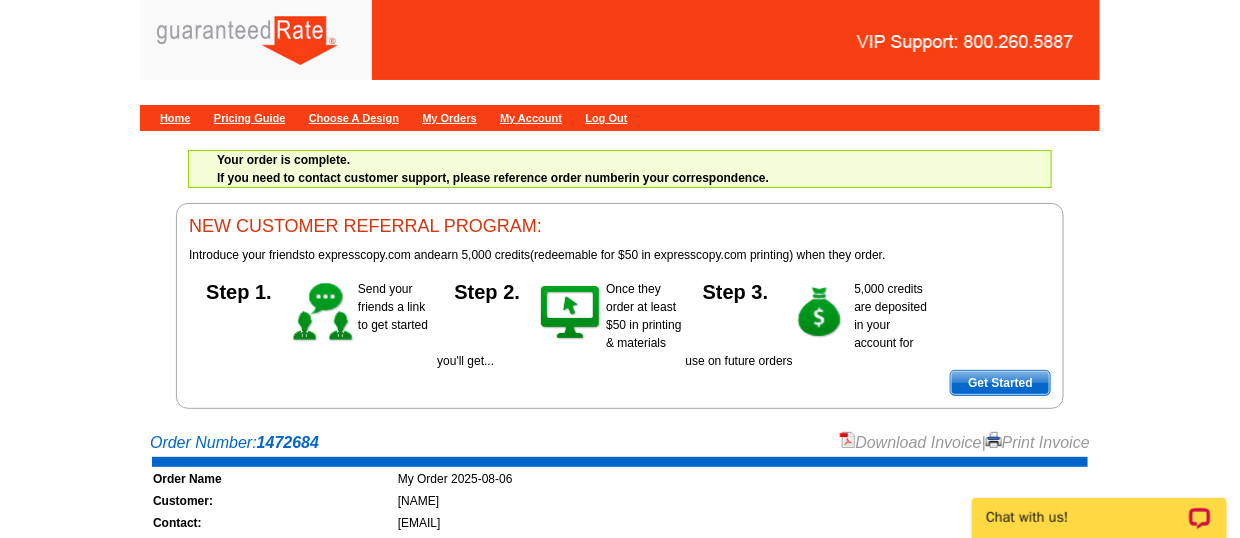 click on "Download Invoice" at bounding box center [911, 442] 